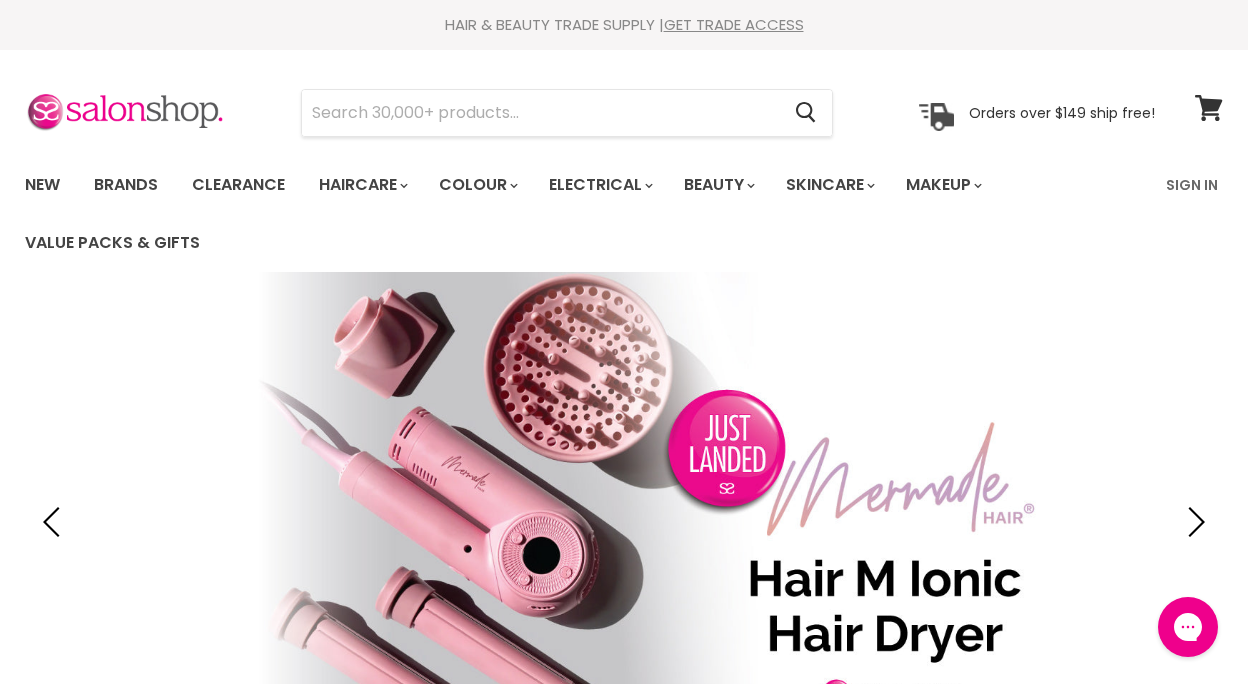 scroll, scrollTop: 0, scrollLeft: 0, axis: both 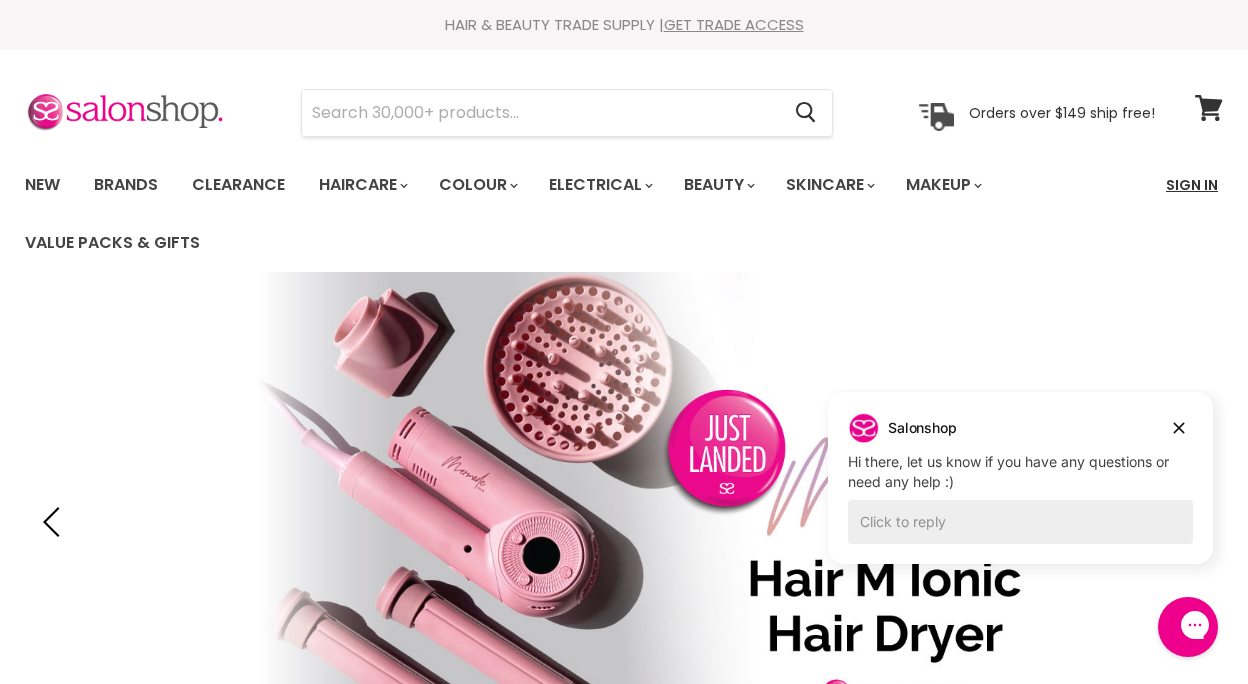 click on "Sign In" at bounding box center (1192, 185) 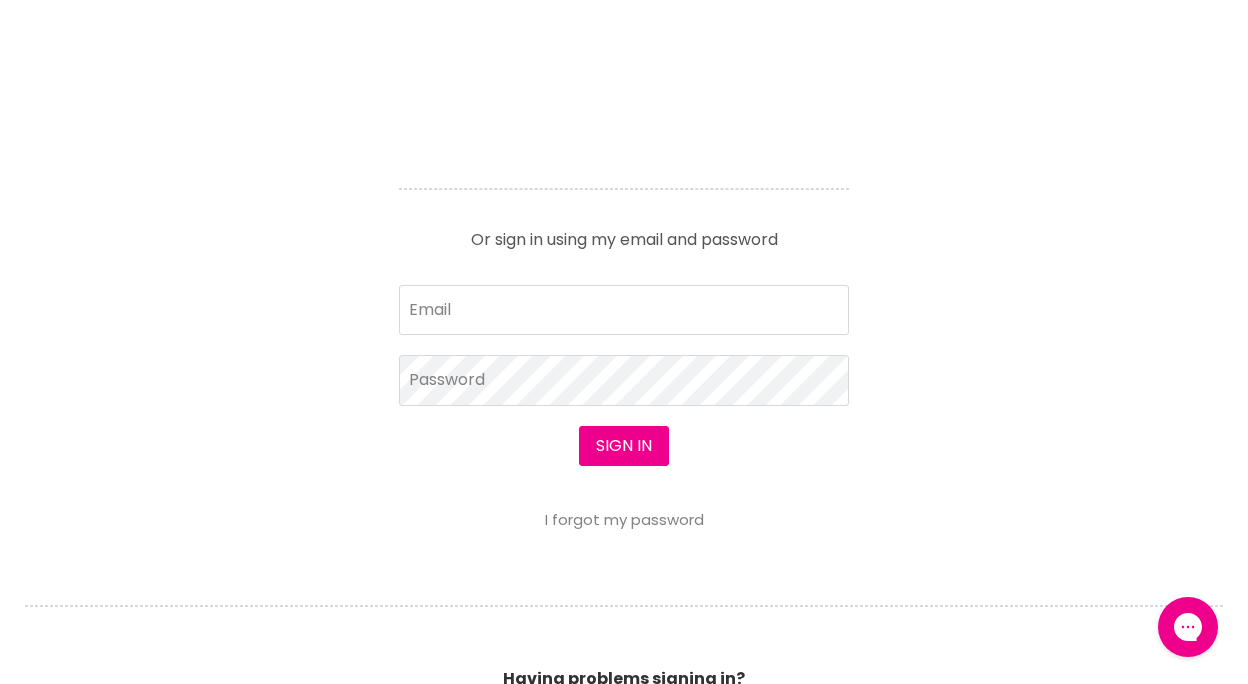 scroll, scrollTop: 977, scrollLeft: 0, axis: vertical 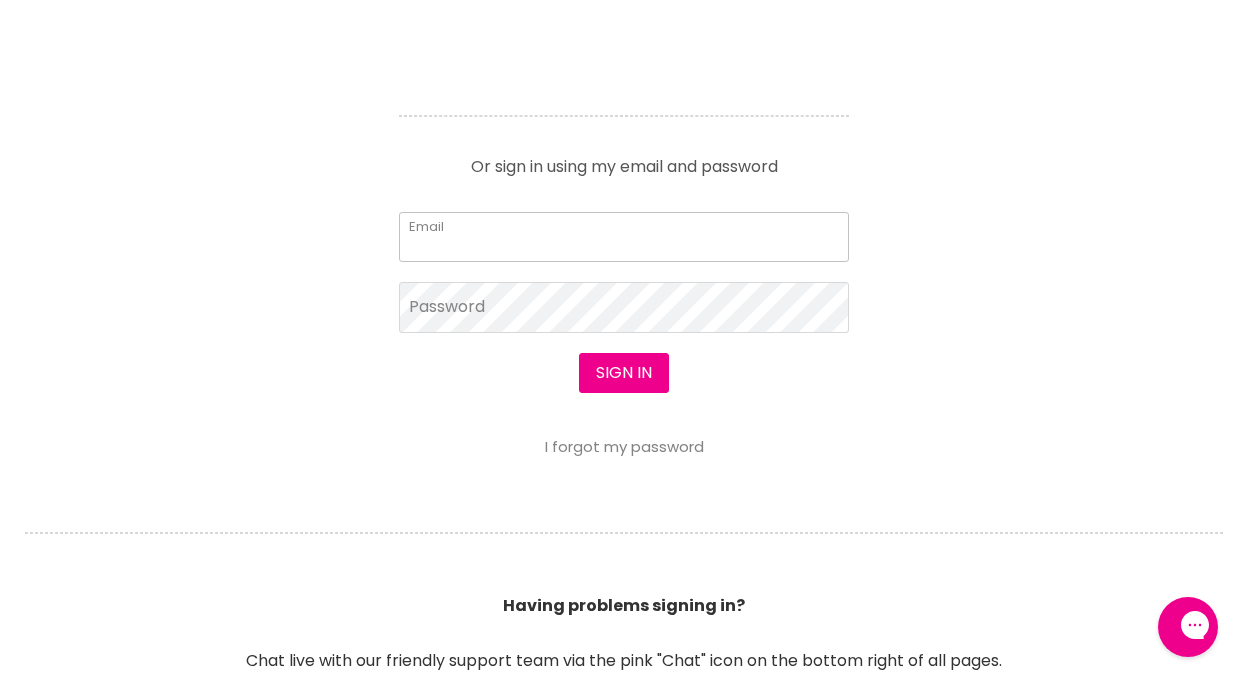 click on "Email" at bounding box center (624, 237) 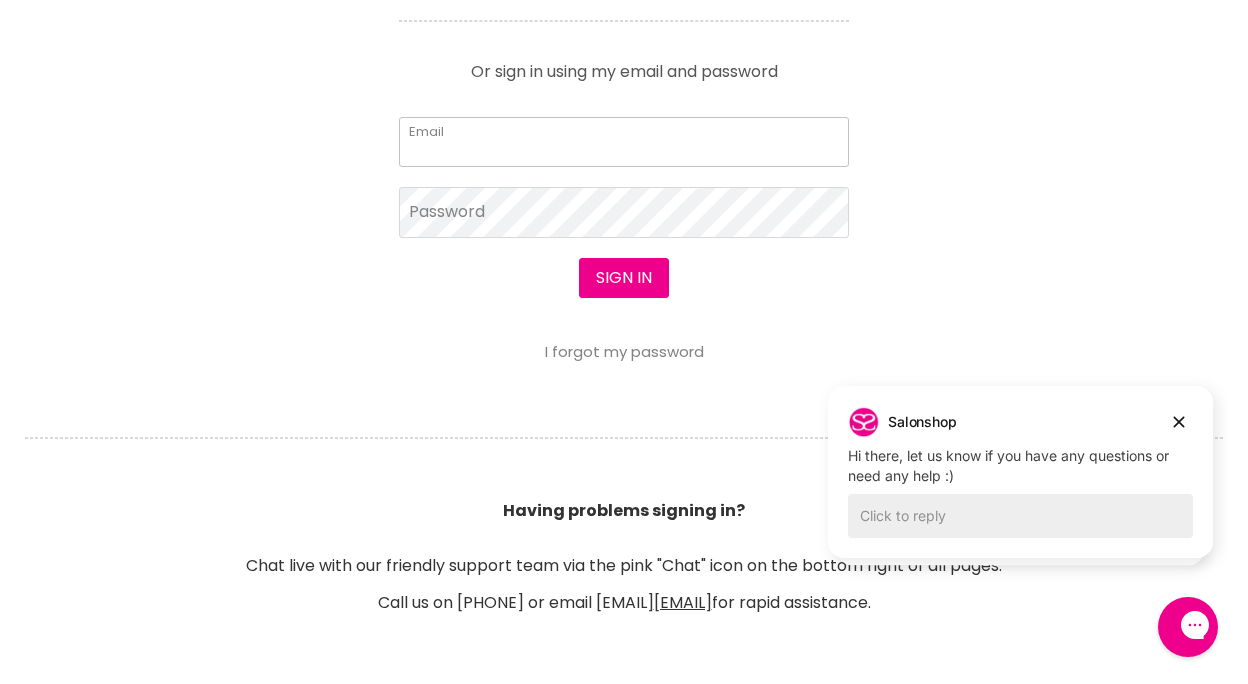 type on "[FIRST]" 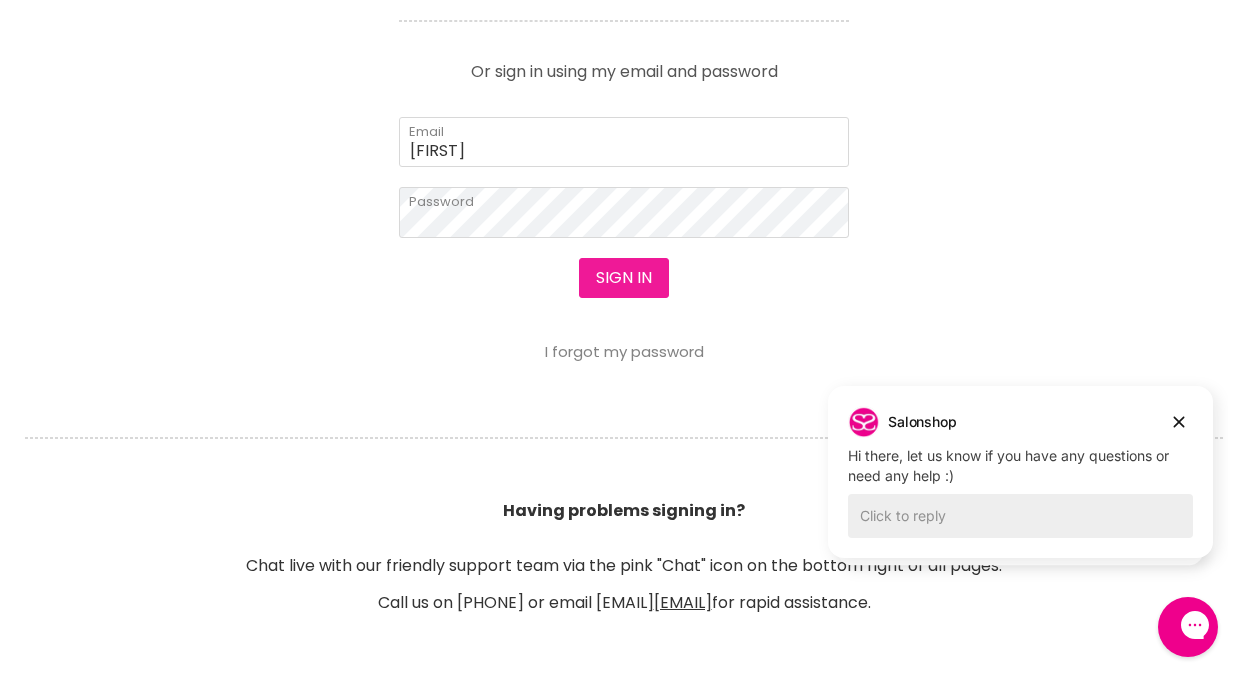 click on "Sign in" at bounding box center (624, 278) 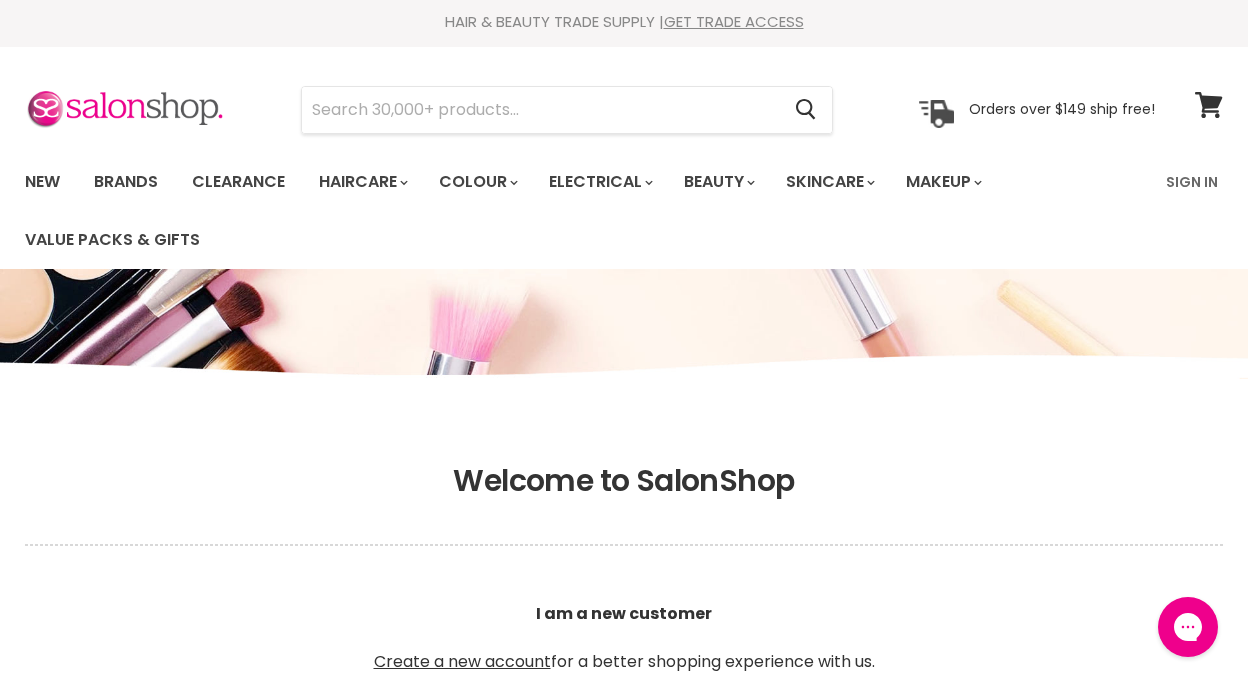 scroll, scrollTop: 0, scrollLeft: 0, axis: both 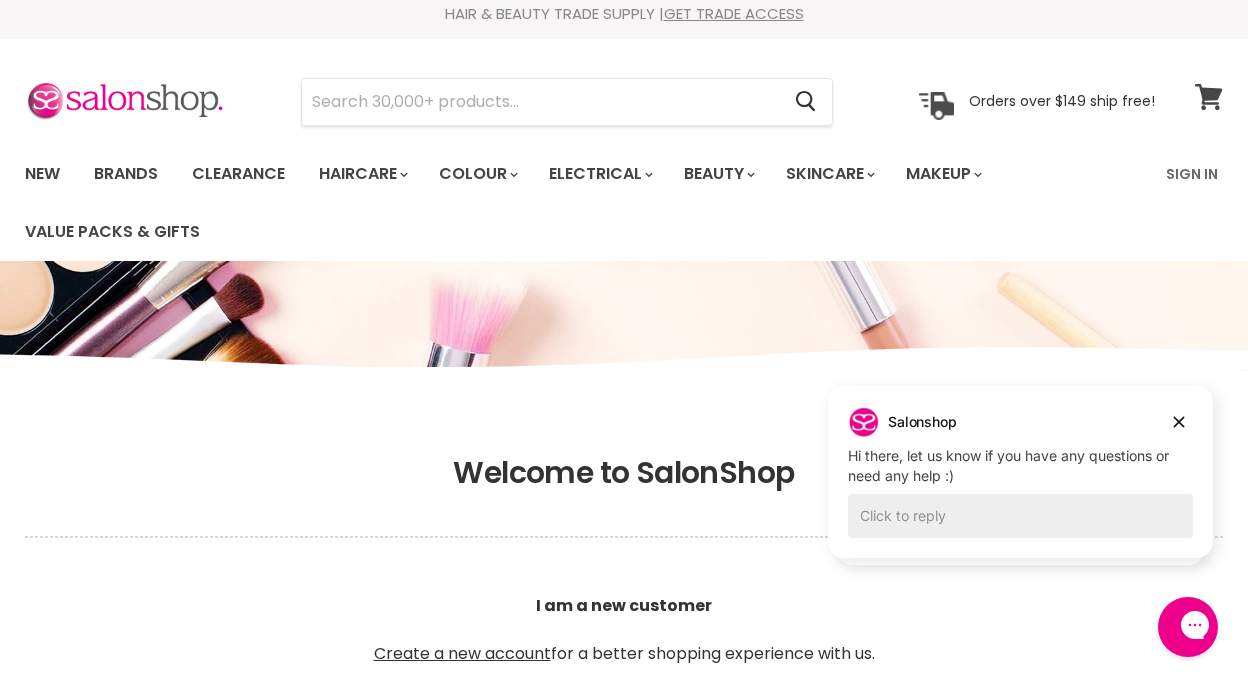 click 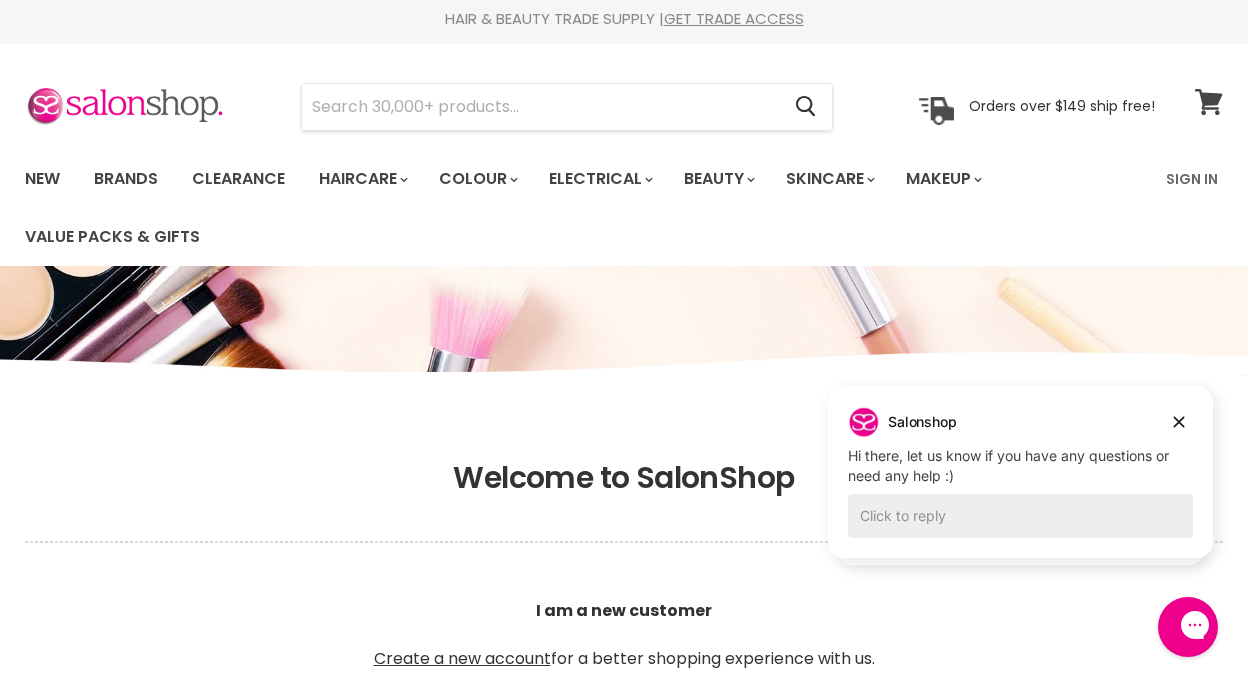 scroll, scrollTop: 4, scrollLeft: 0, axis: vertical 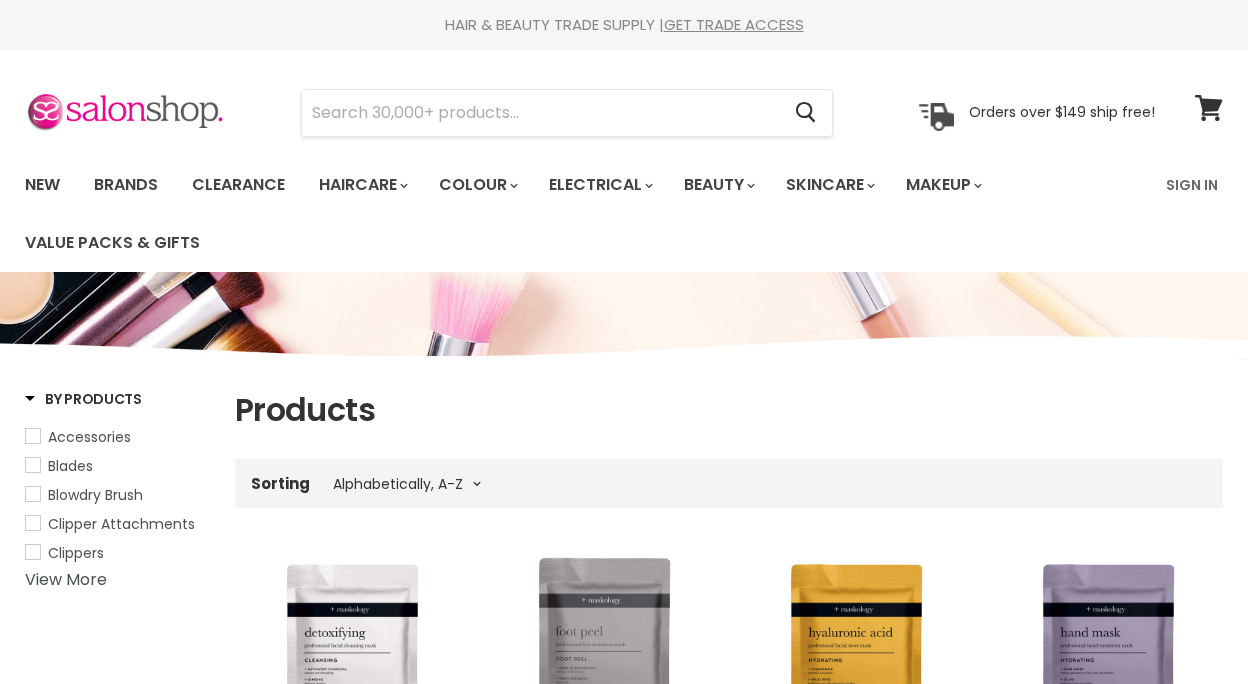 select on "title-ascending" 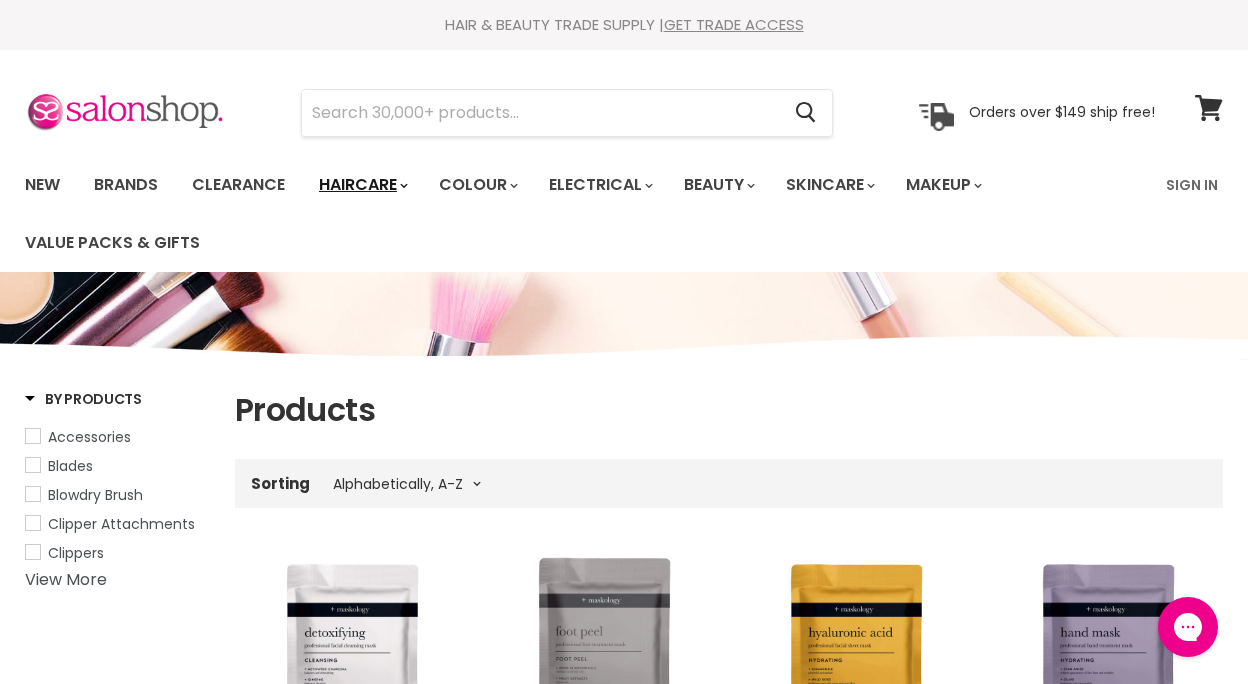 scroll, scrollTop: 0, scrollLeft: 0, axis: both 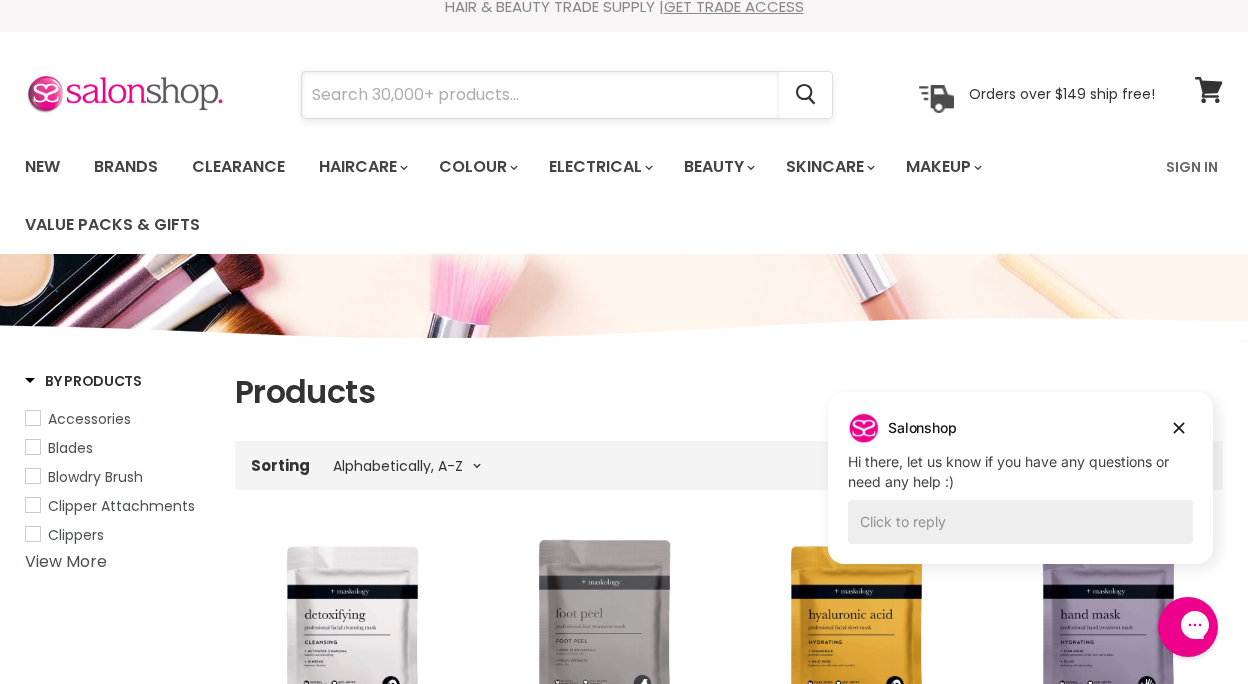 click at bounding box center [540, 95] 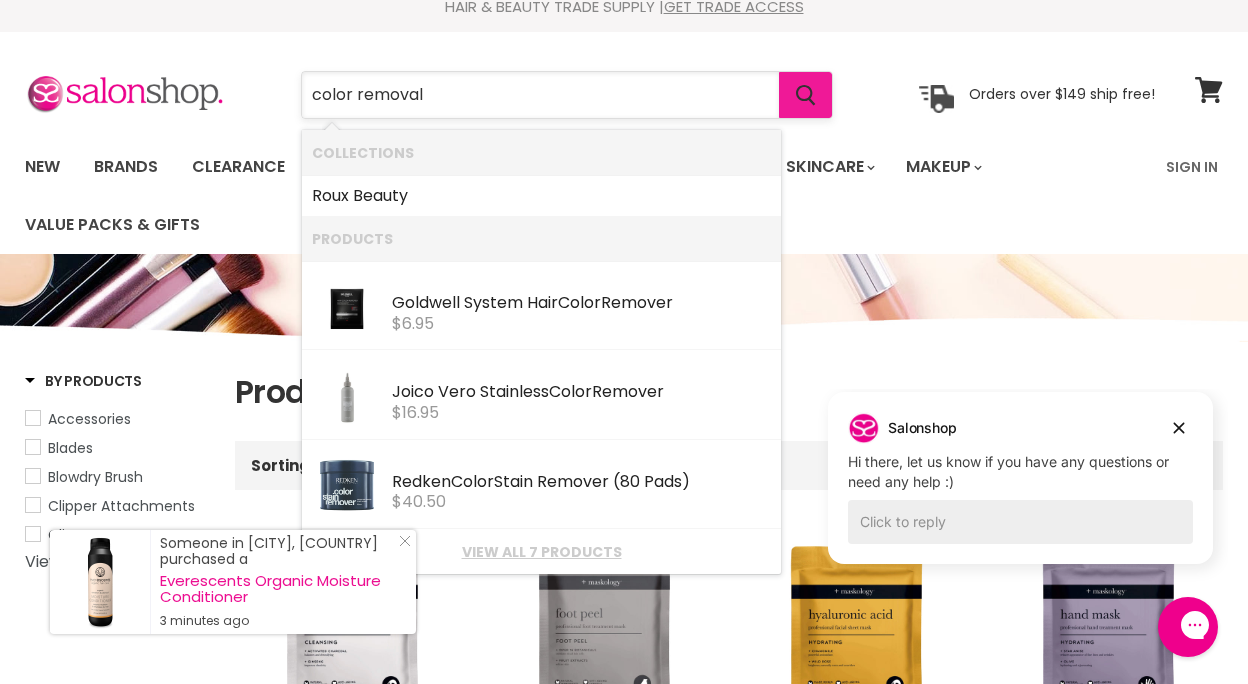 type on "color removal" 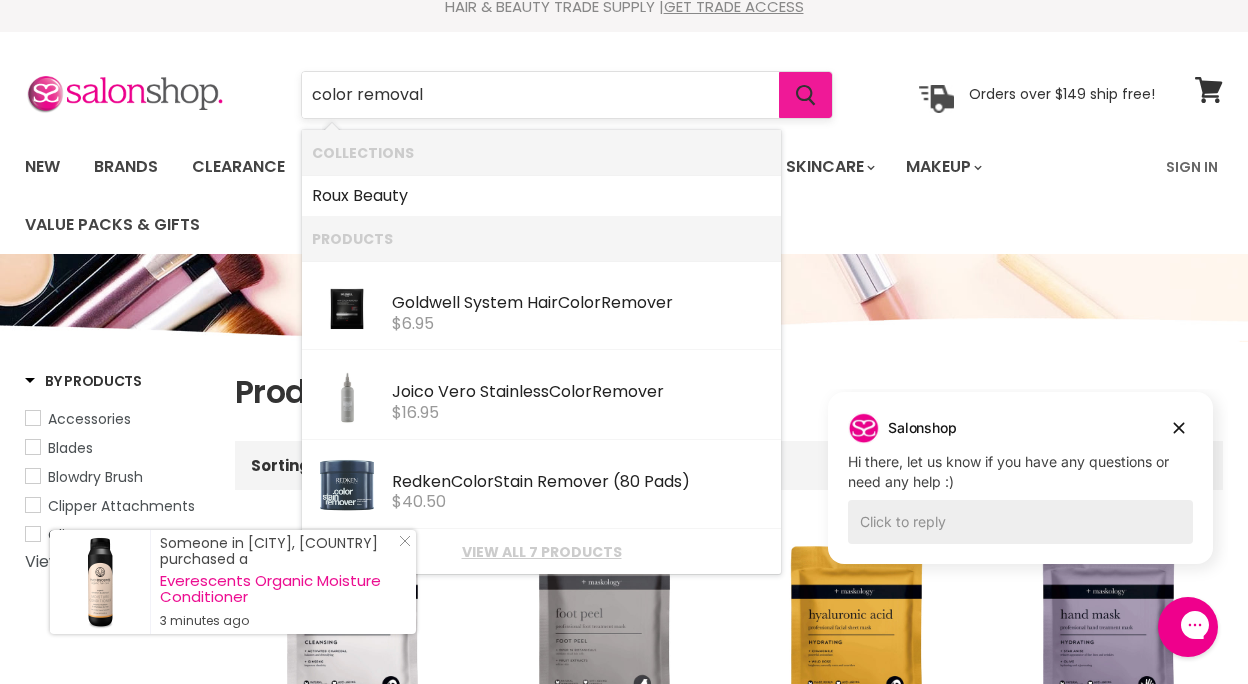 click 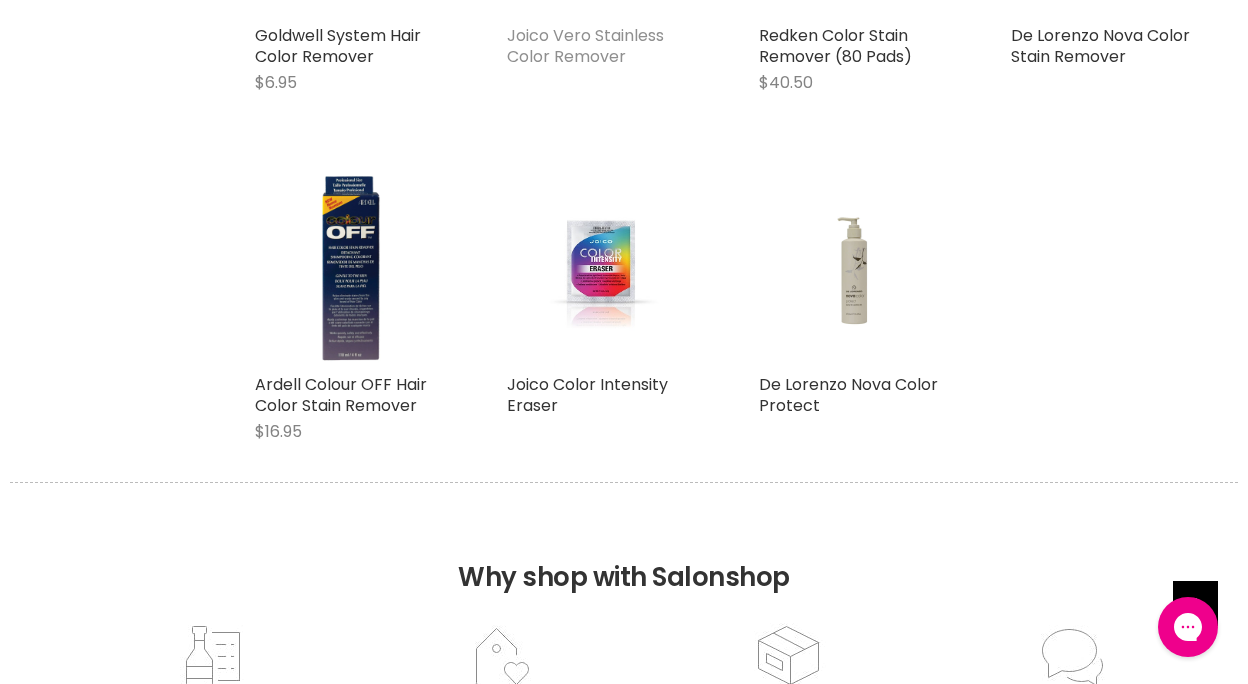 scroll, scrollTop: 759, scrollLeft: 0, axis: vertical 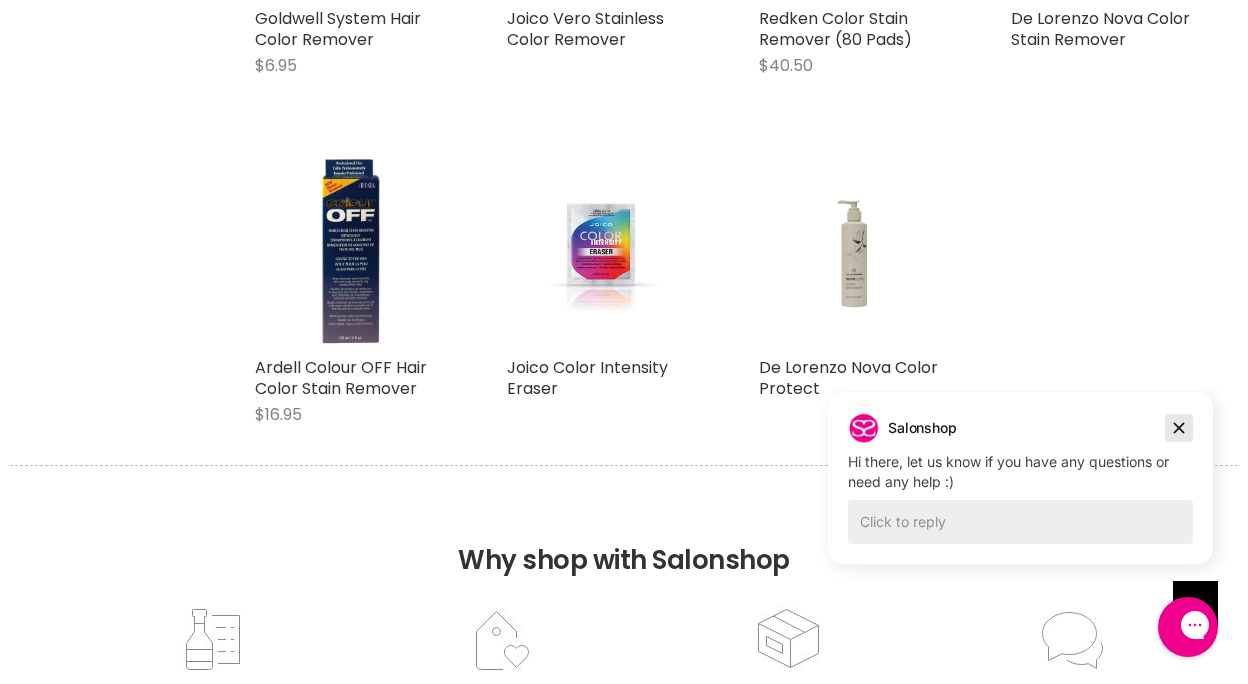click 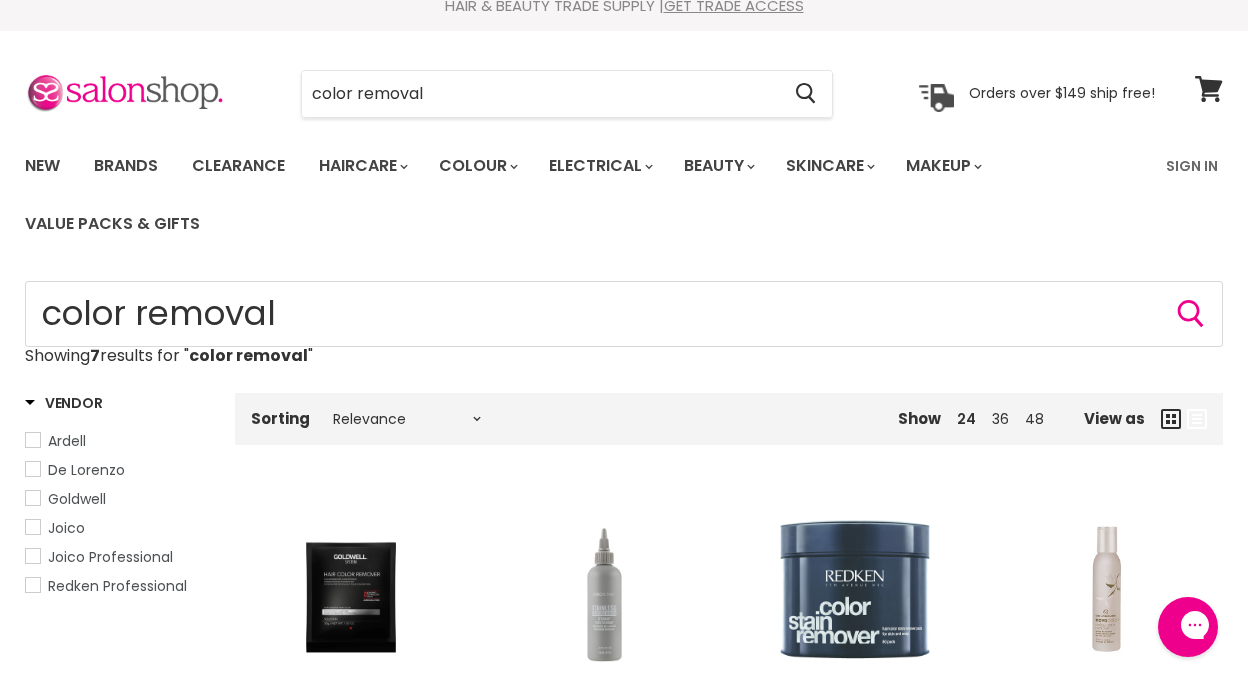 scroll, scrollTop: 8, scrollLeft: 0, axis: vertical 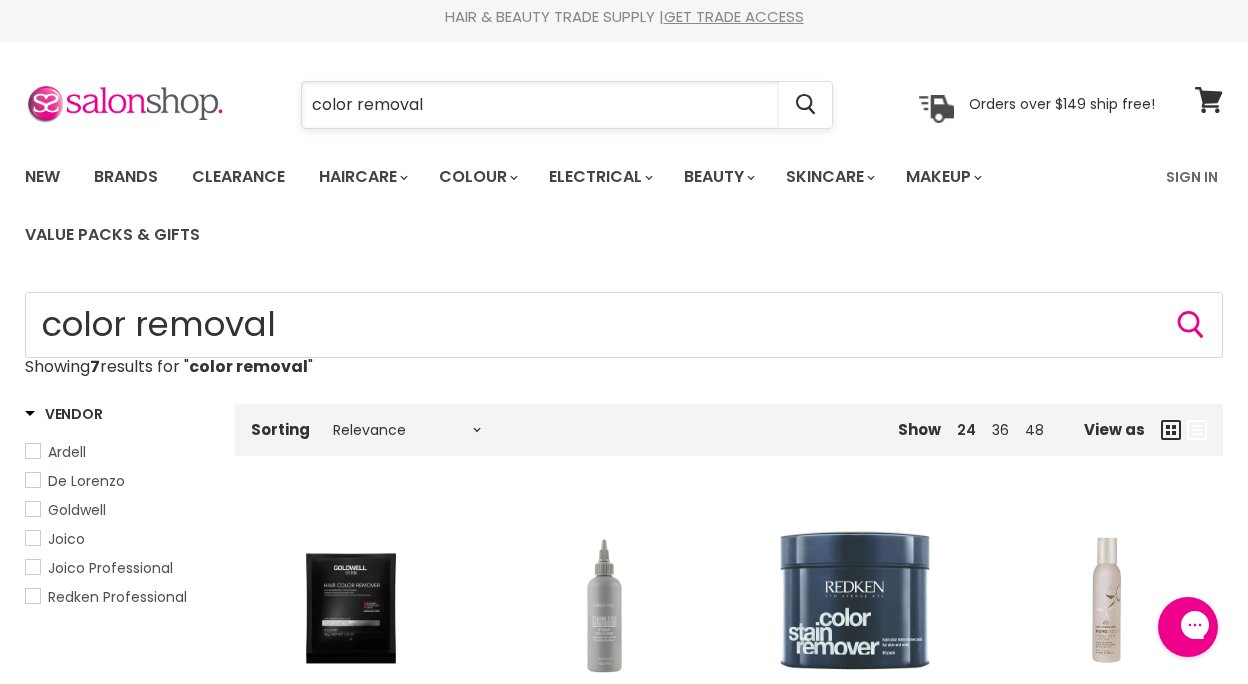 click on "color removal" at bounding box center [540, 105] 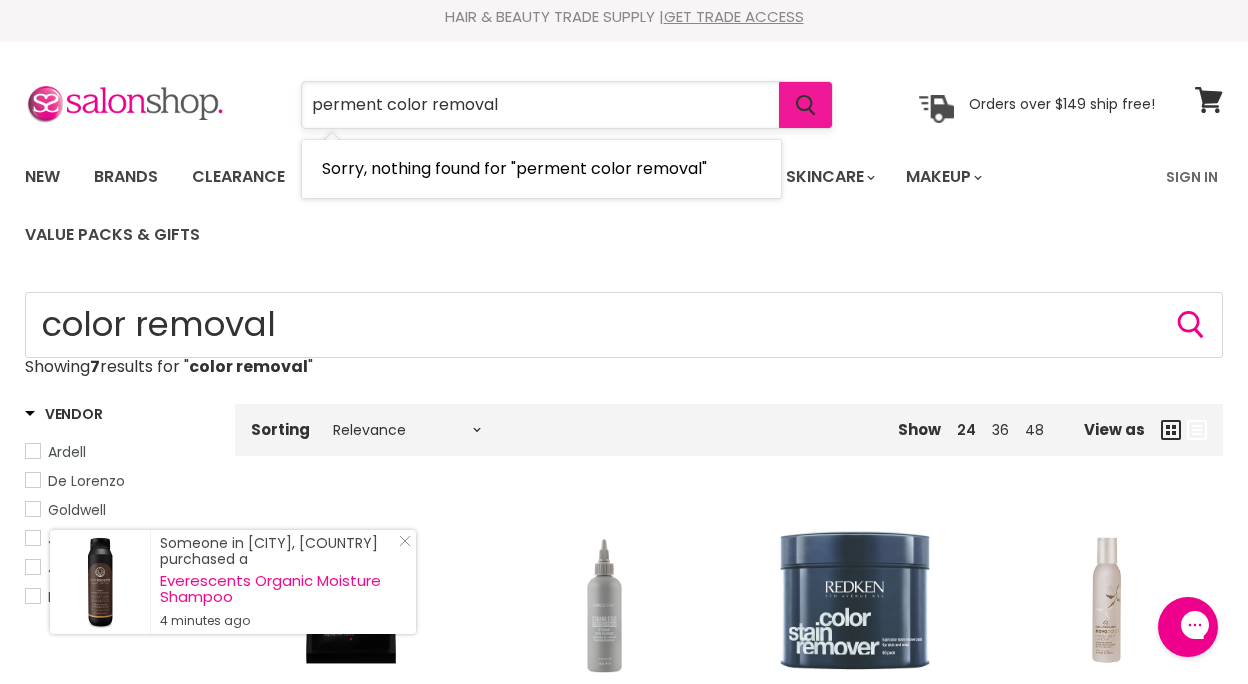 type on "perment color removal" 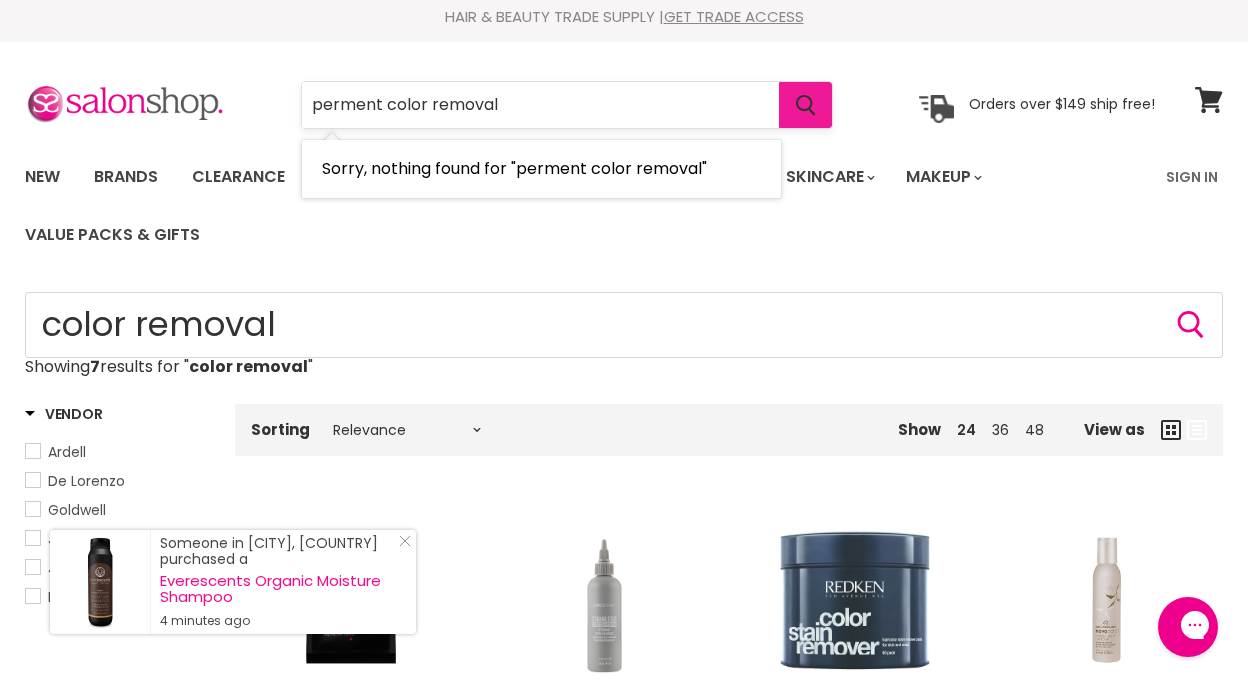 click at bounding box center [805, 105] 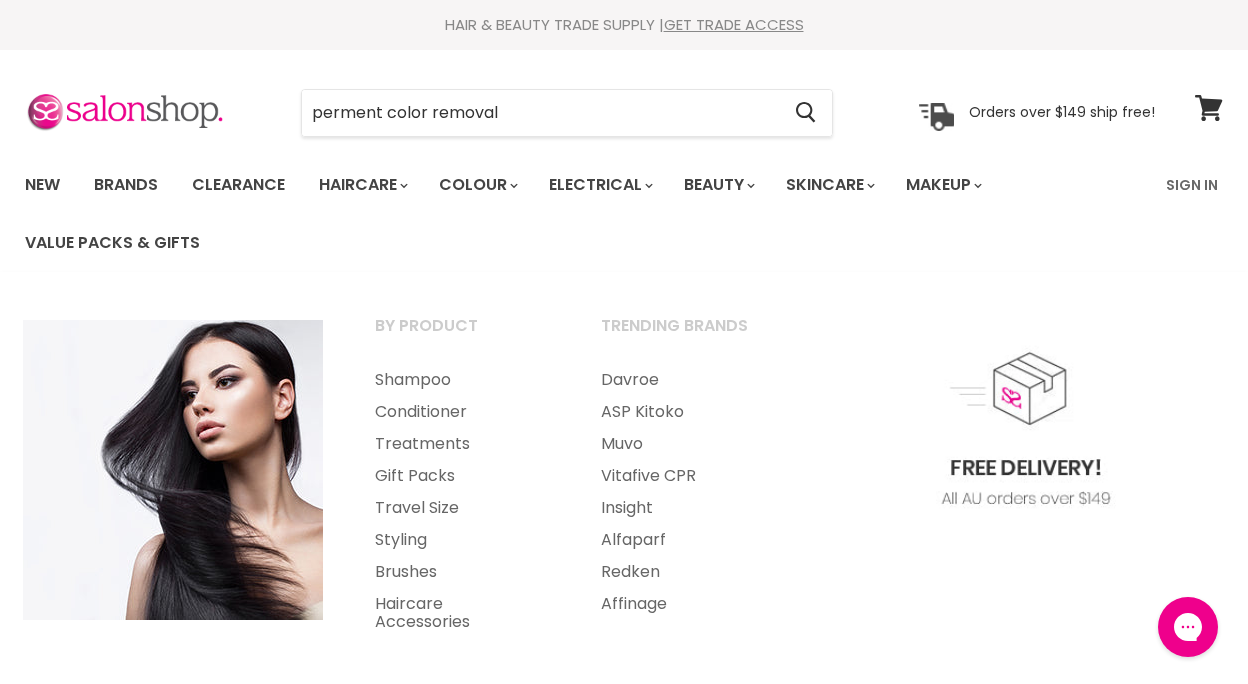 scroll, scrollTop: 0, scrollLeft: 0, axis: both 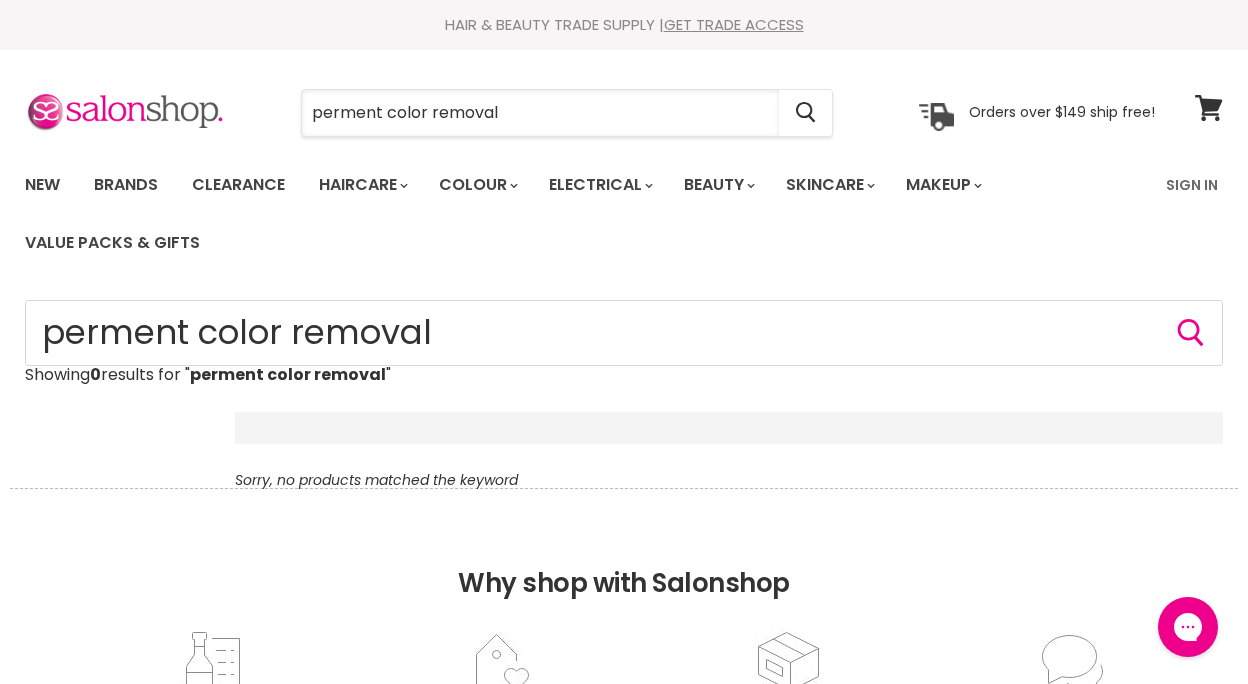 drag, startPoint x: 383, startPoint y: 113, endPoint x: 274, endPoint y: 100, distance: 109.77249 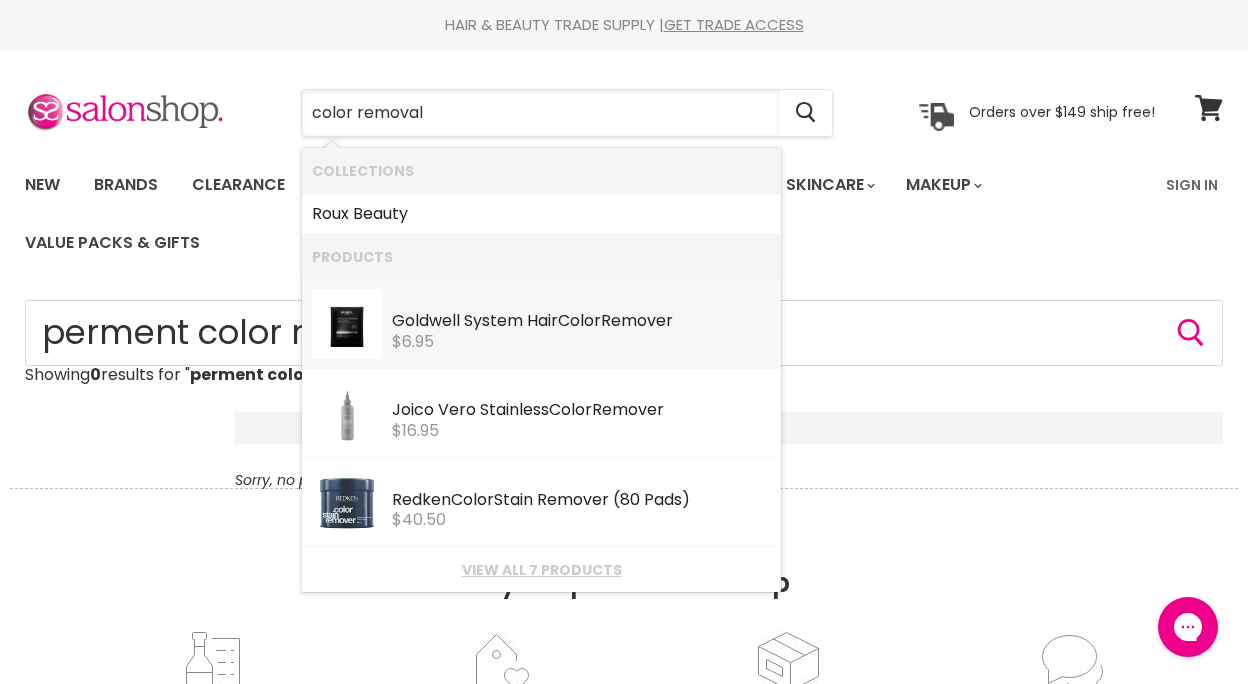 scroll, scrollTop: 0, scrollLeft: 0, axis: both 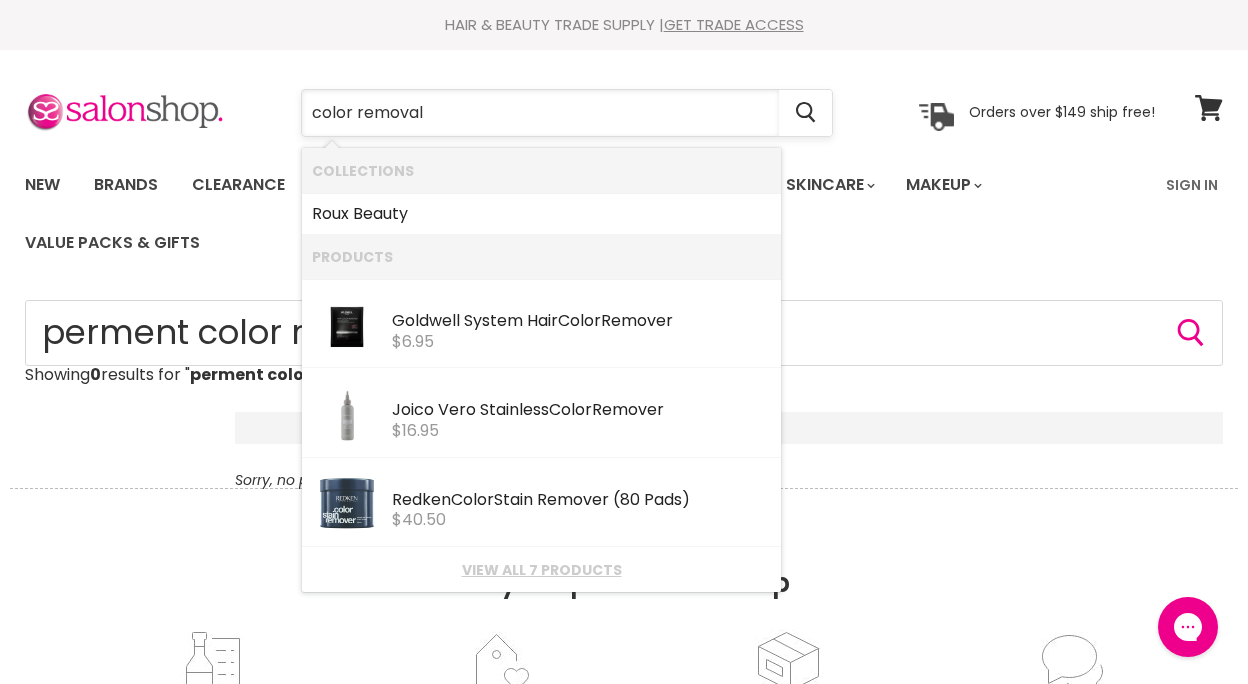 drag, startPoint x: 316, startPoint y: 110, endPoint x: 417, endPoint y: 117, distance: 101.24229 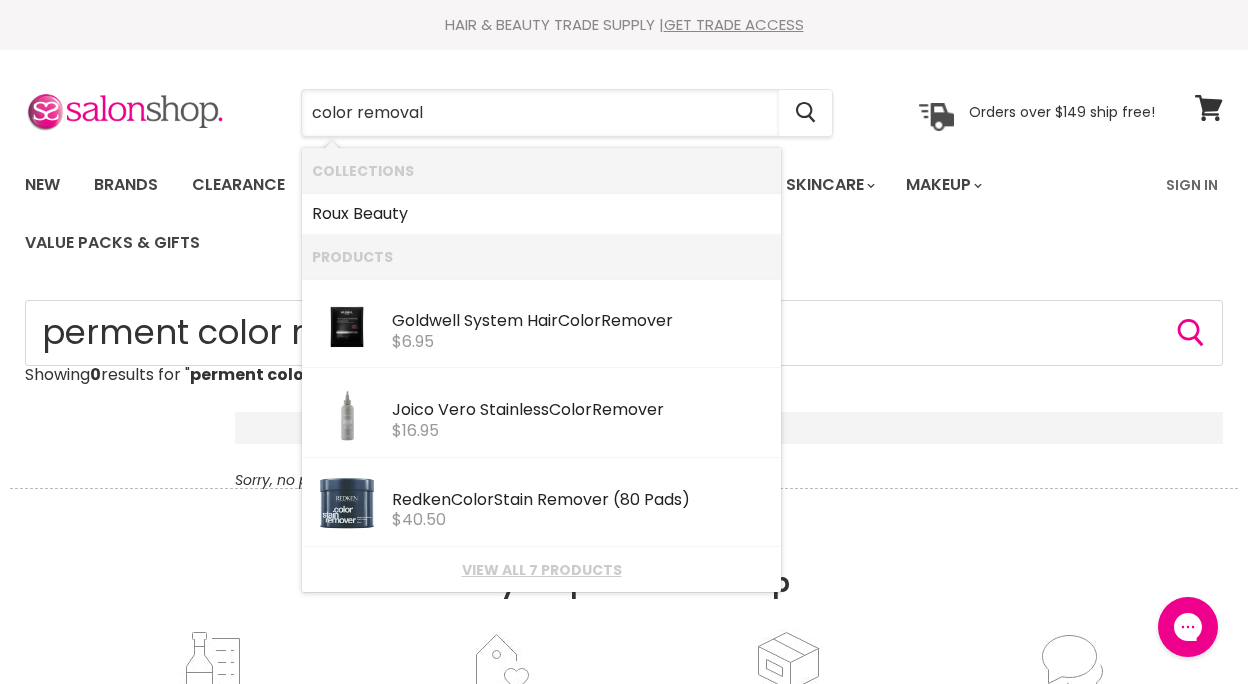 drag, startPoint x: 456, startPoint y: 114, endPoint x: 281, endPoint y: 88, distance: 176.92088 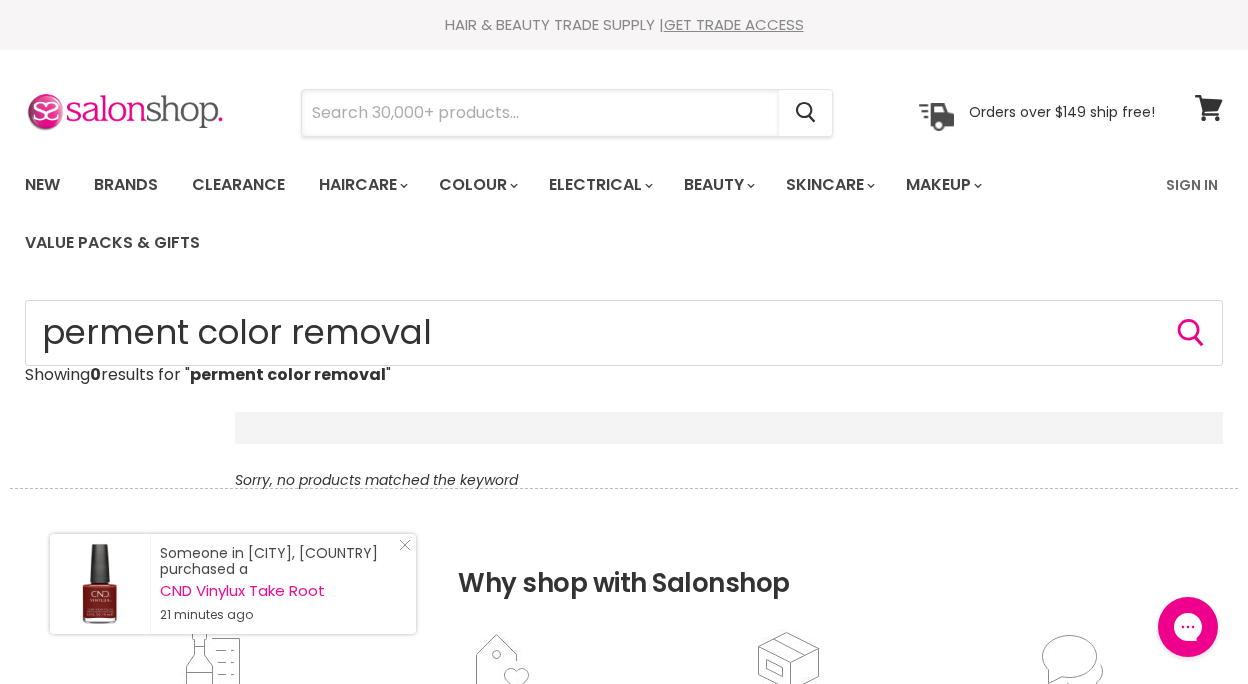 scroll, scrollTop: 0, scrollLeft: 0, axis: both 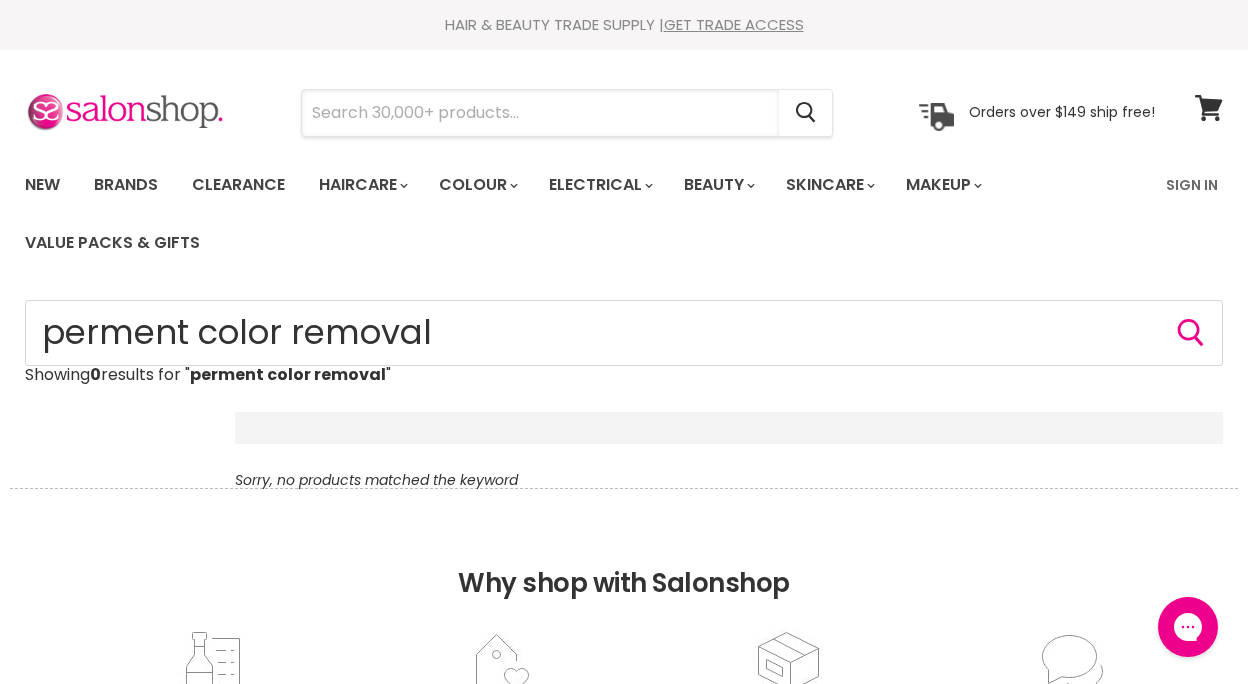 paste on "Zalon Pro London Colour Remover Single Use Kit" 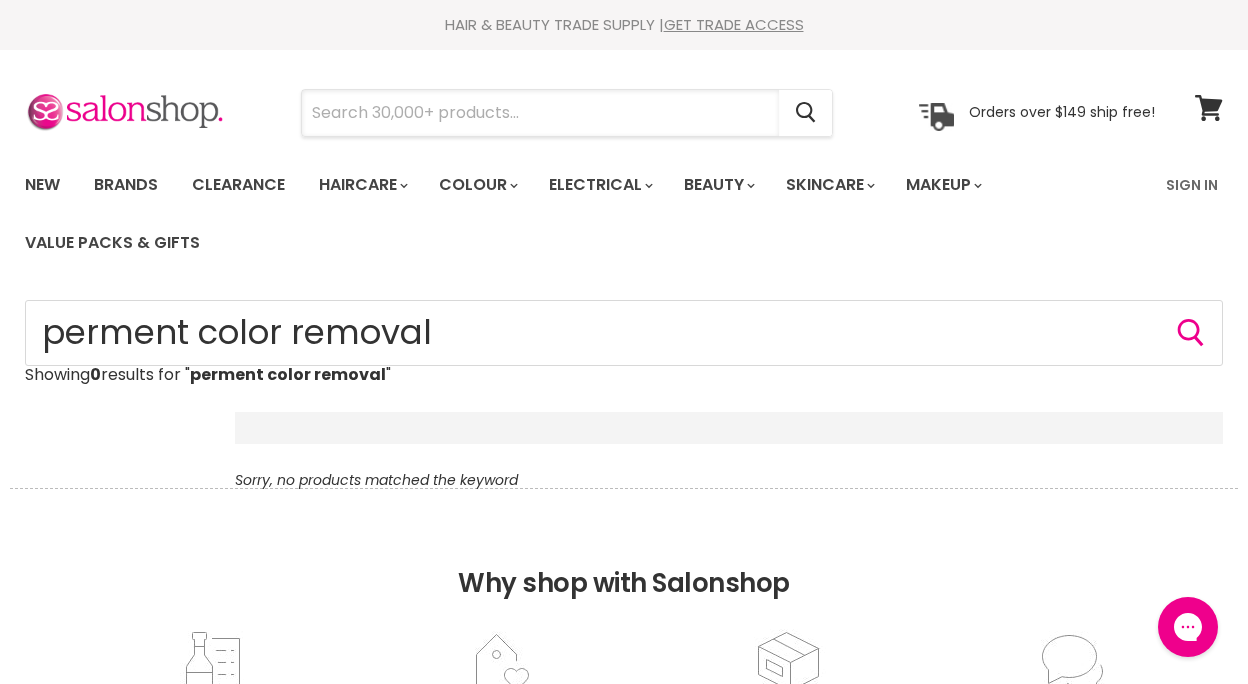 type on "Zalon Pro London Colour Remover Single Use Kit" 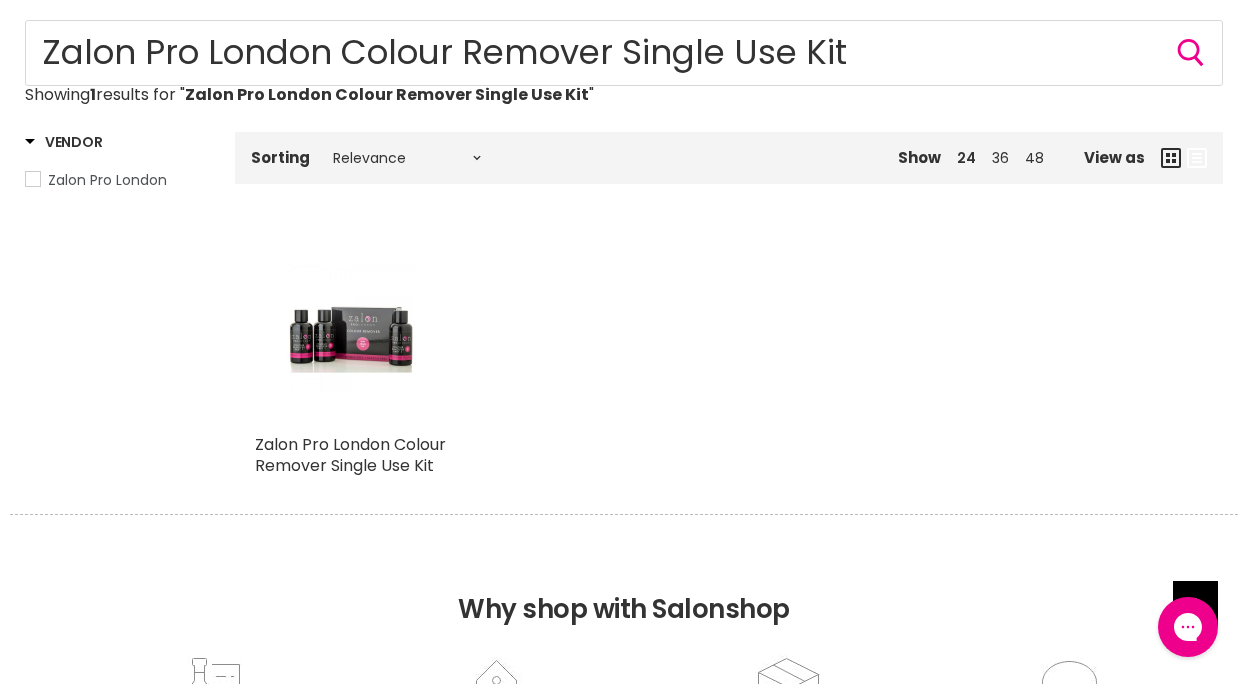 scroll, scrollTop: 277, scrollLeft: 0, axis: vertical 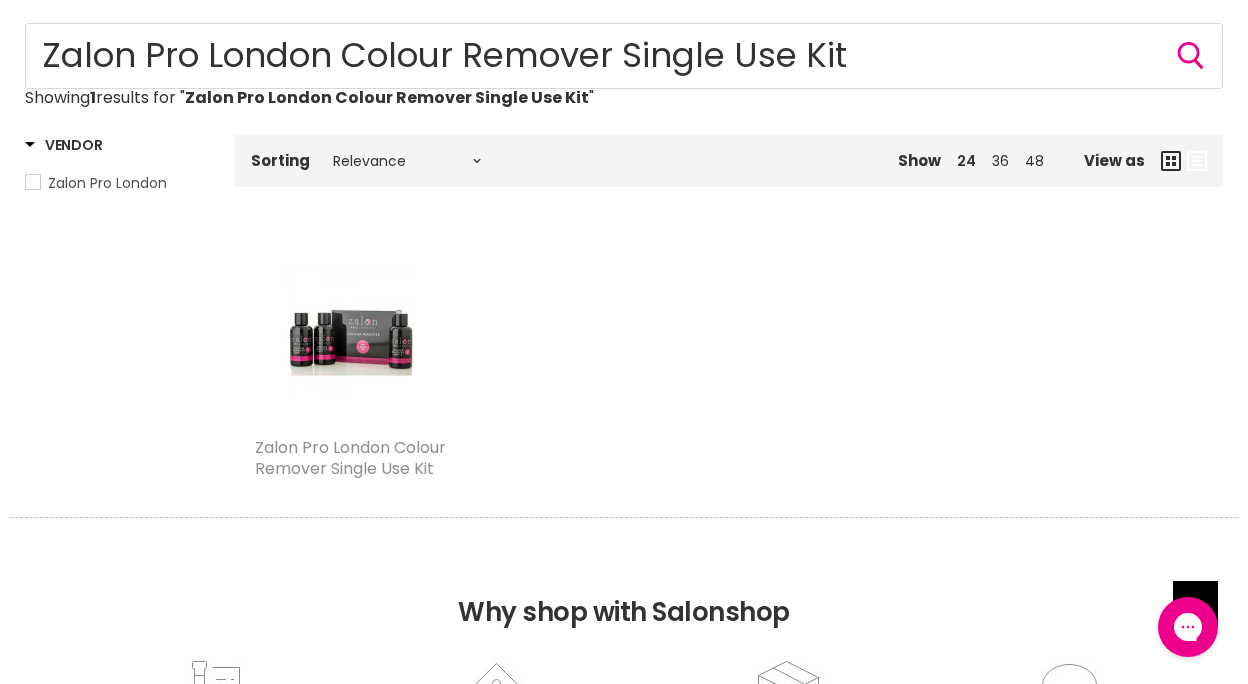 click on "Zalon Pro London Colour Remover Single Use Kit" at bounding box center (350, 458) 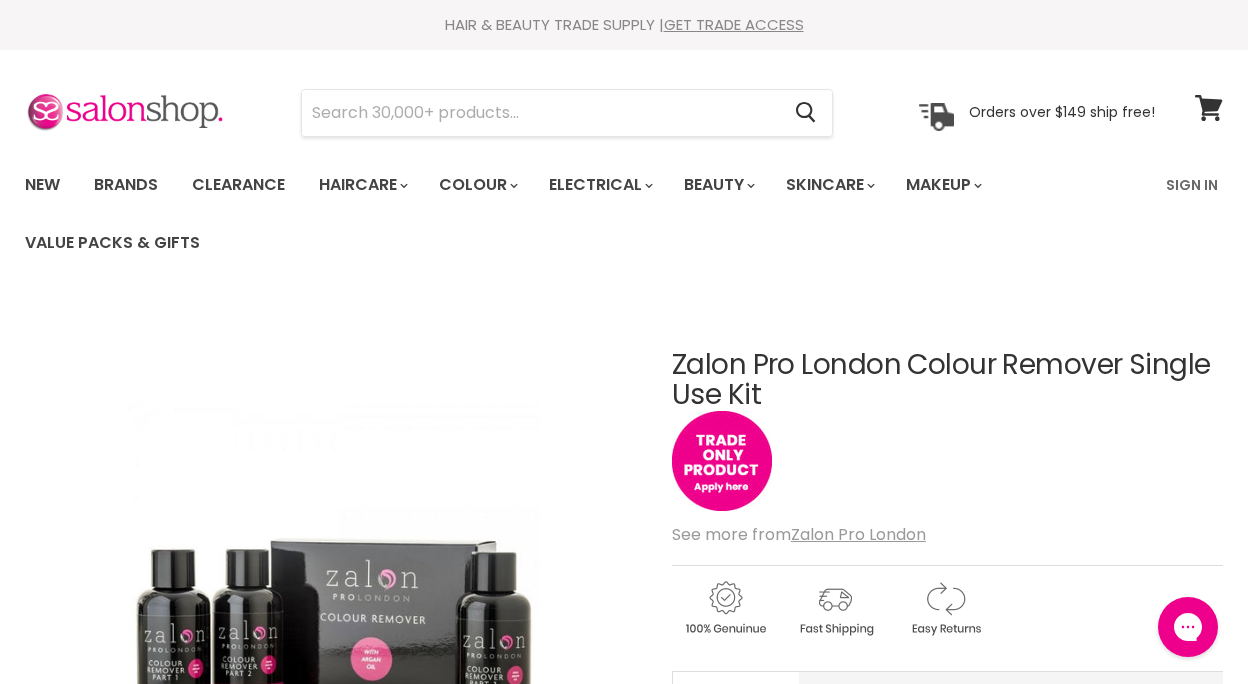 scroll, scrollTop: 0, scrollLeft: 0, axis: both 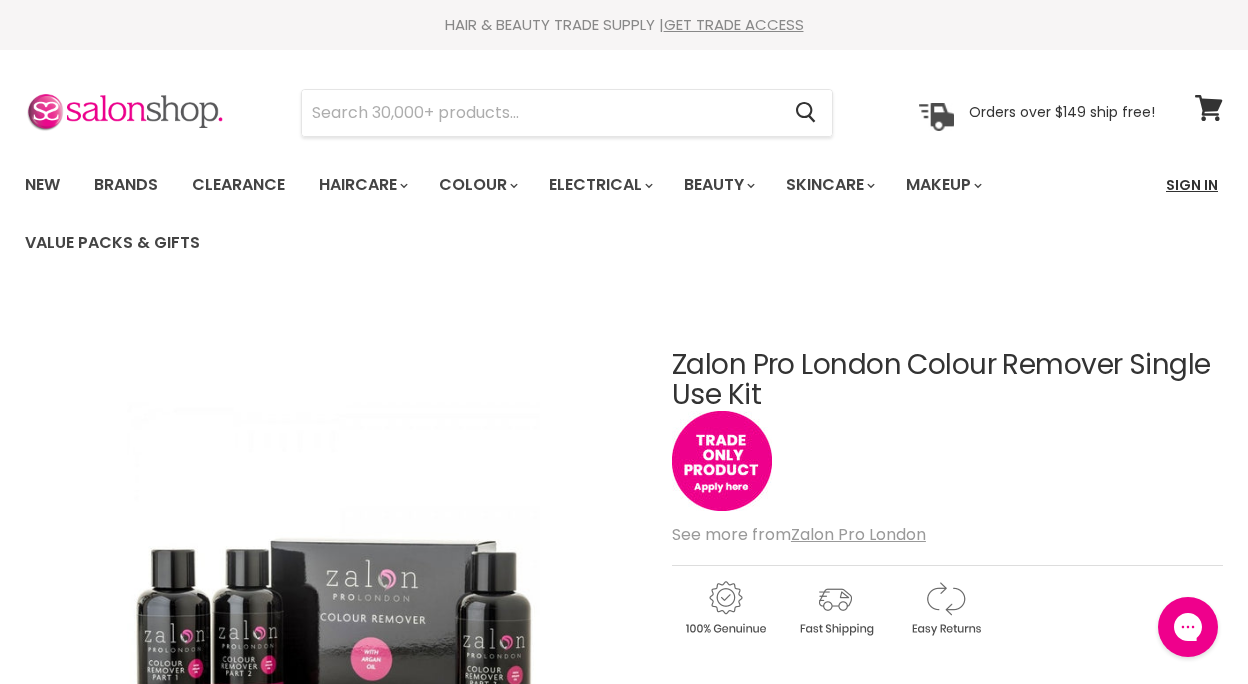 click on "Sign In" at bounding box center [1192, 185] 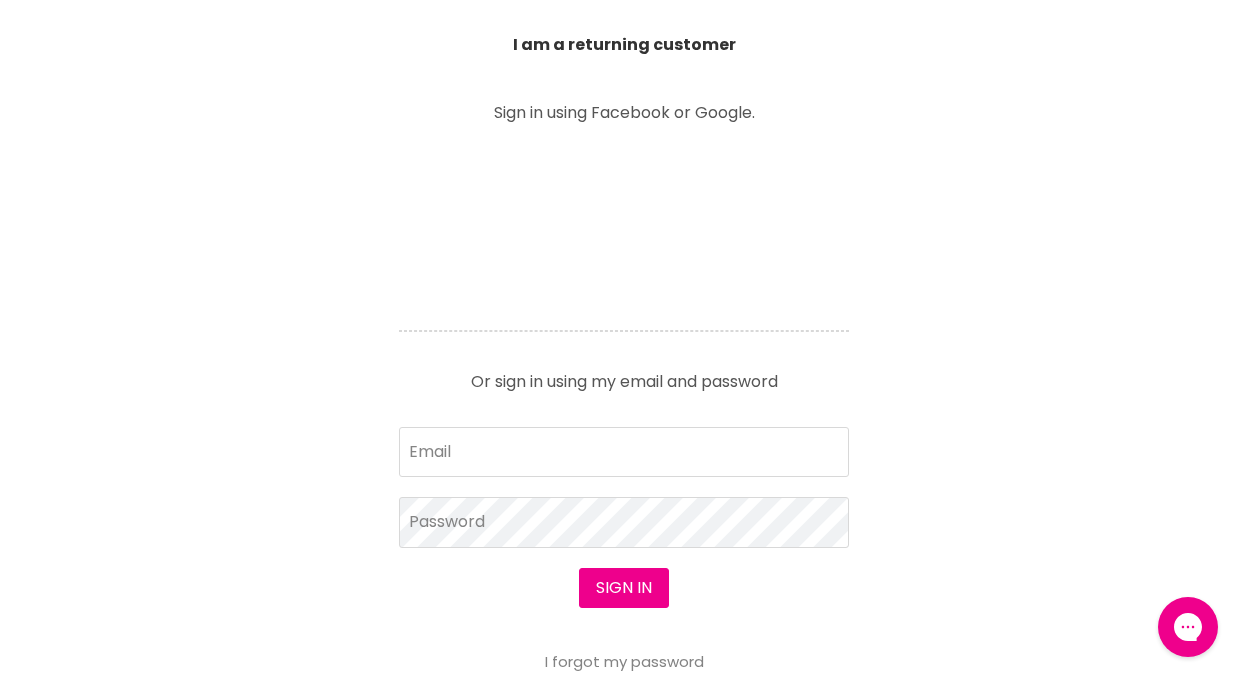 scroll, scrollTop: 0, scrollLeft: 0, axis: both 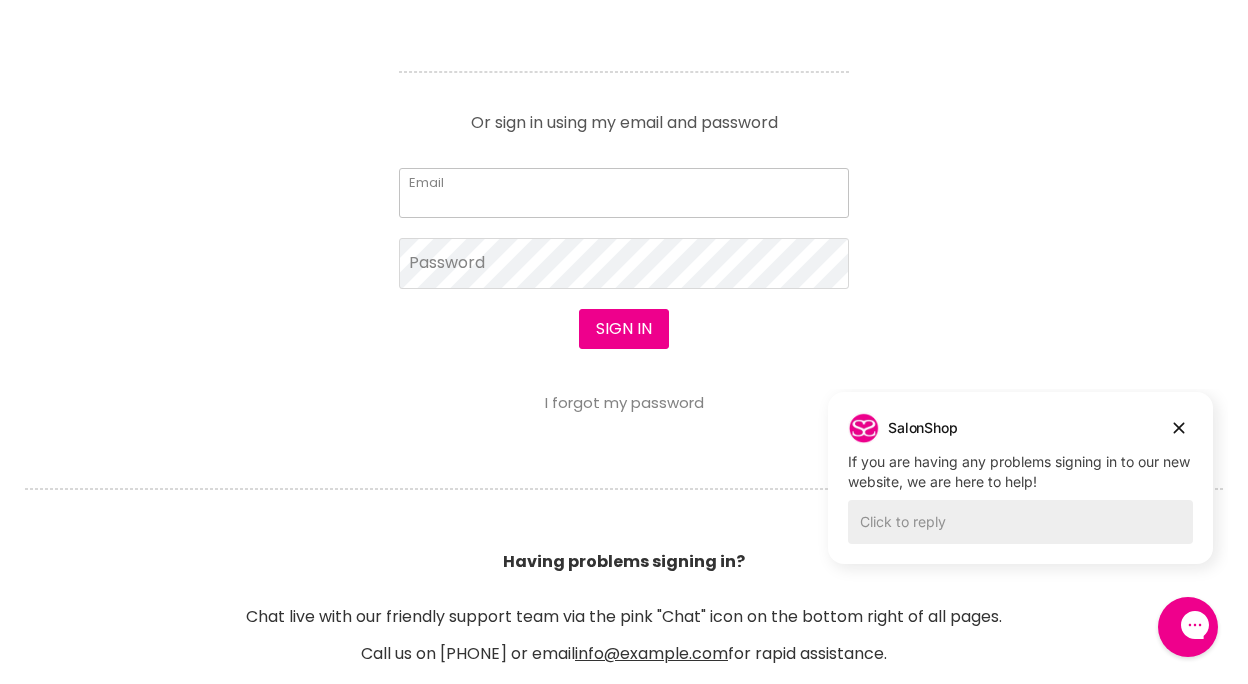click on "Email" at bounding box center [624, 193] 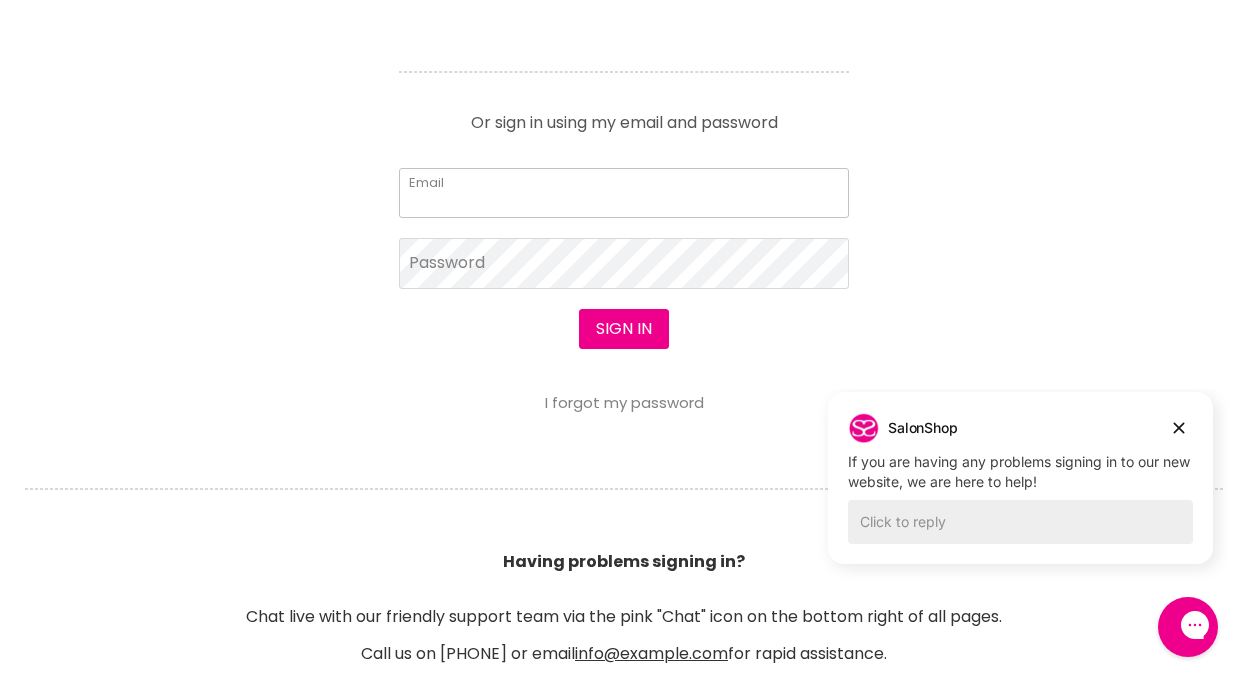 type on "Catherine" 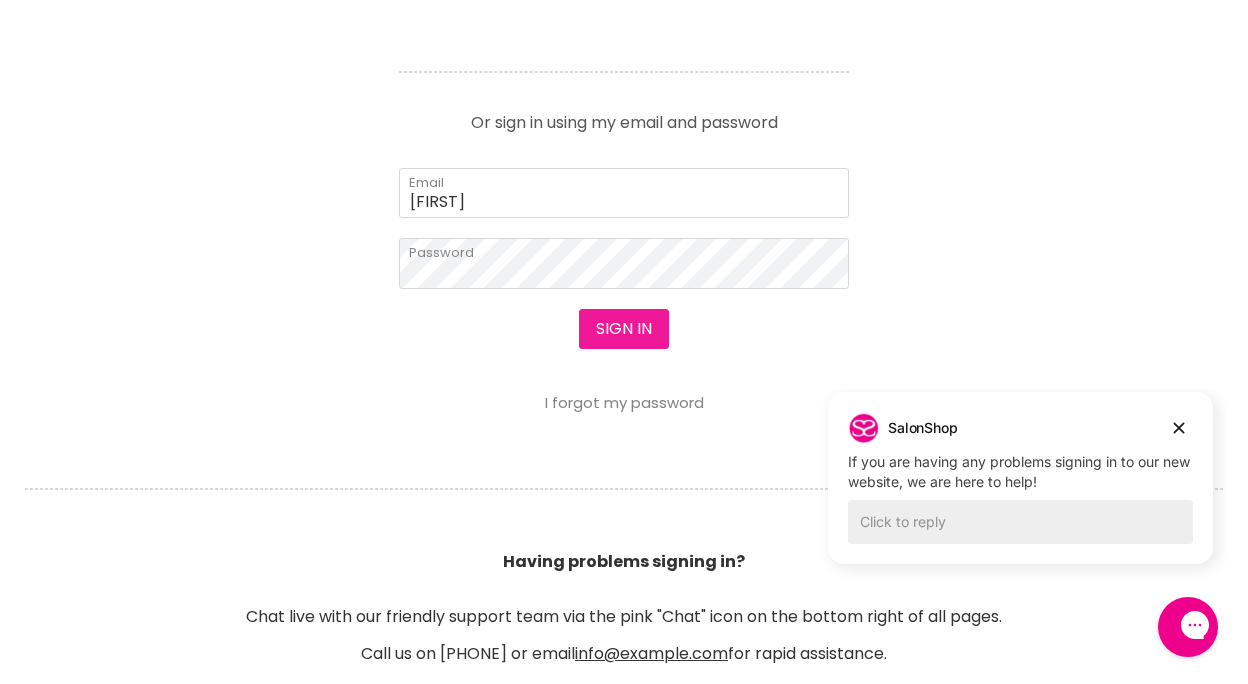 click on "Sign in" at bounding box center (624, 329) 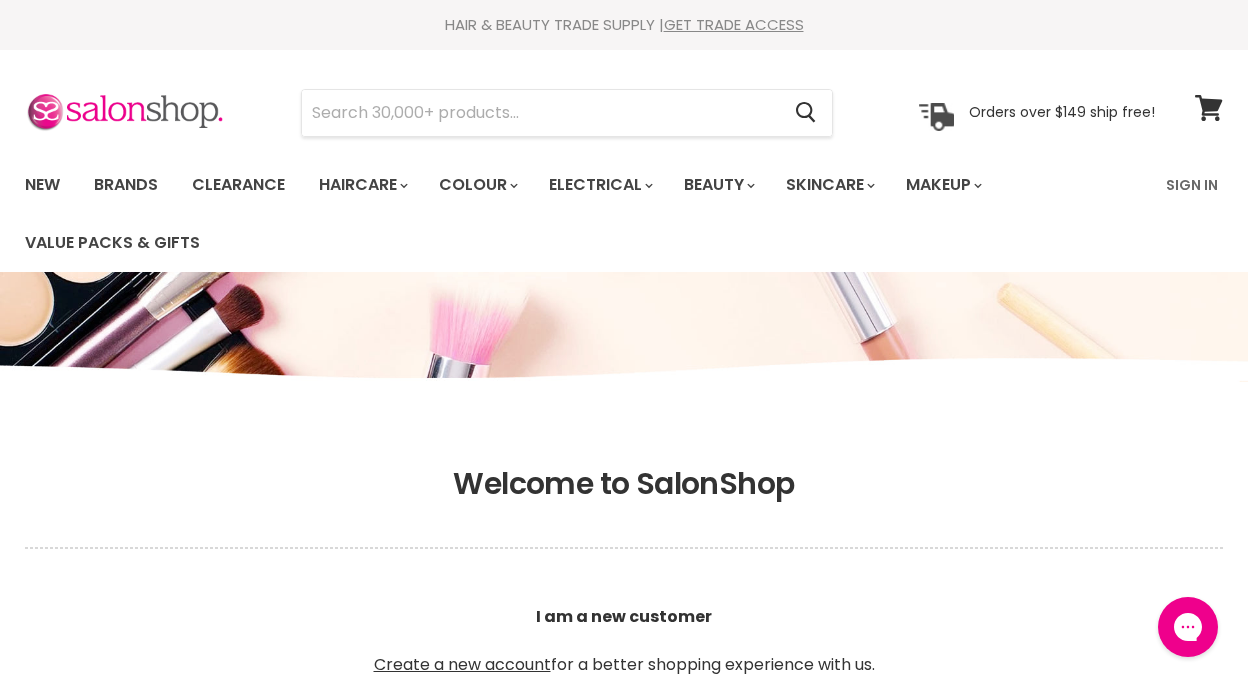 scroll, scrollTop: 0, scrollLeft: 0, axis: both 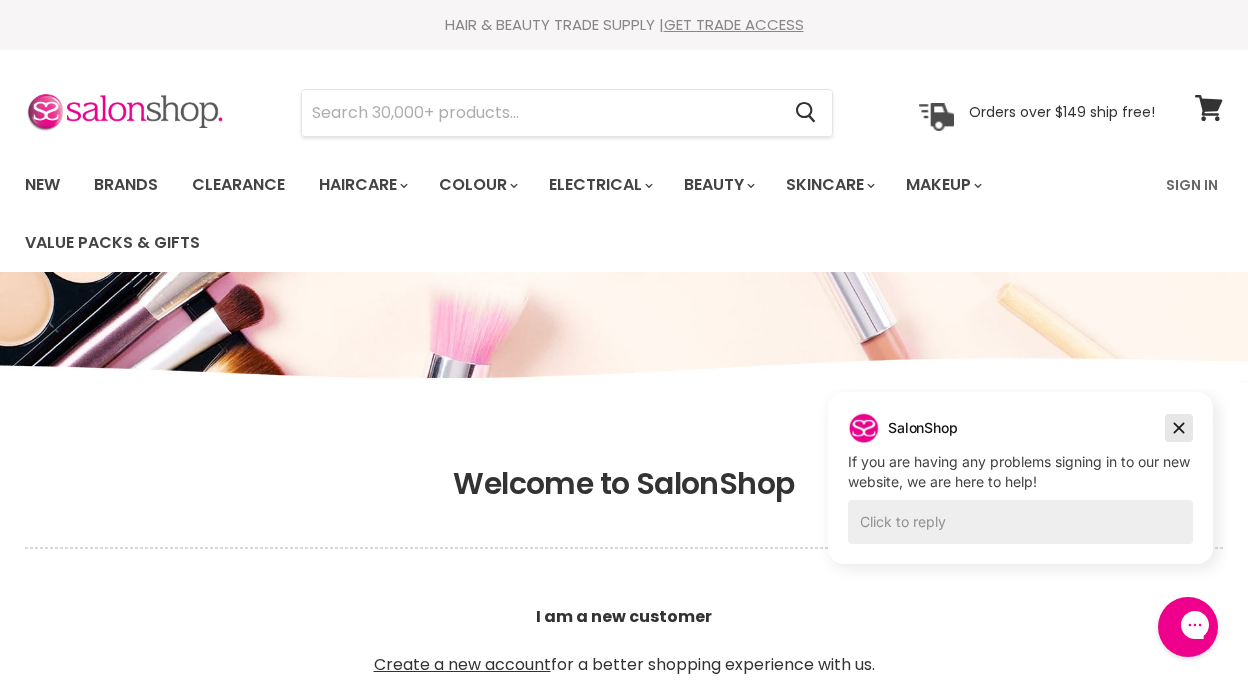 click 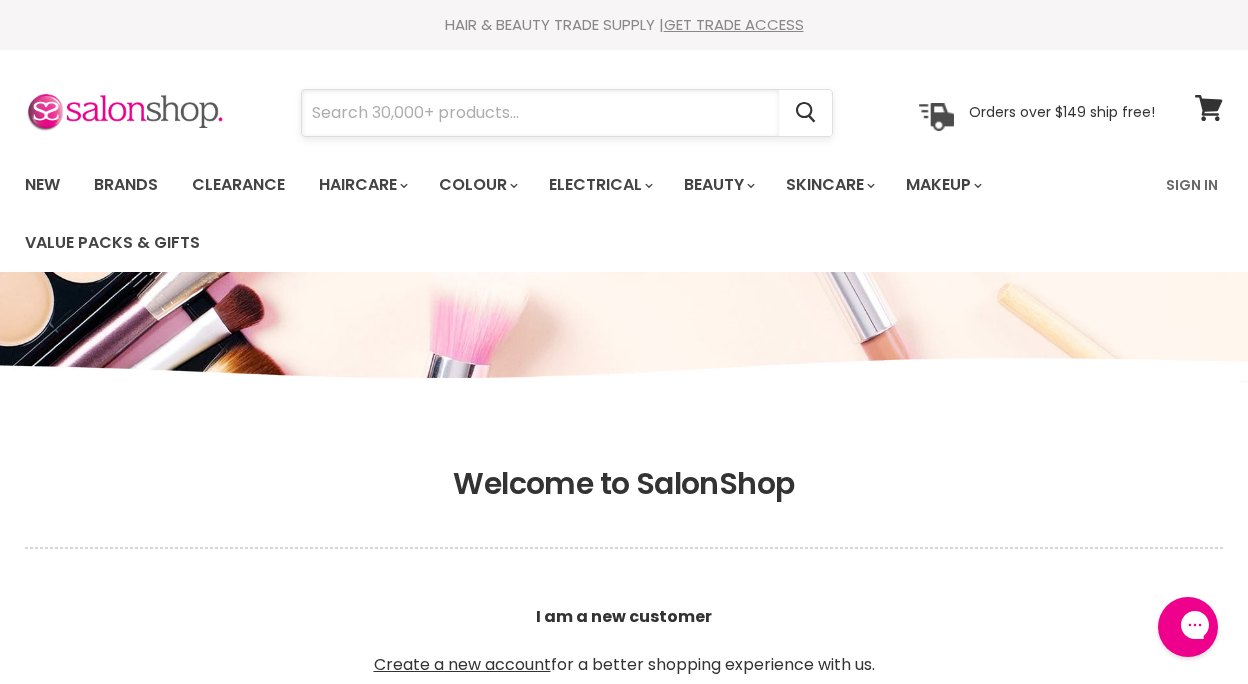click at bounding box center [540, 113] 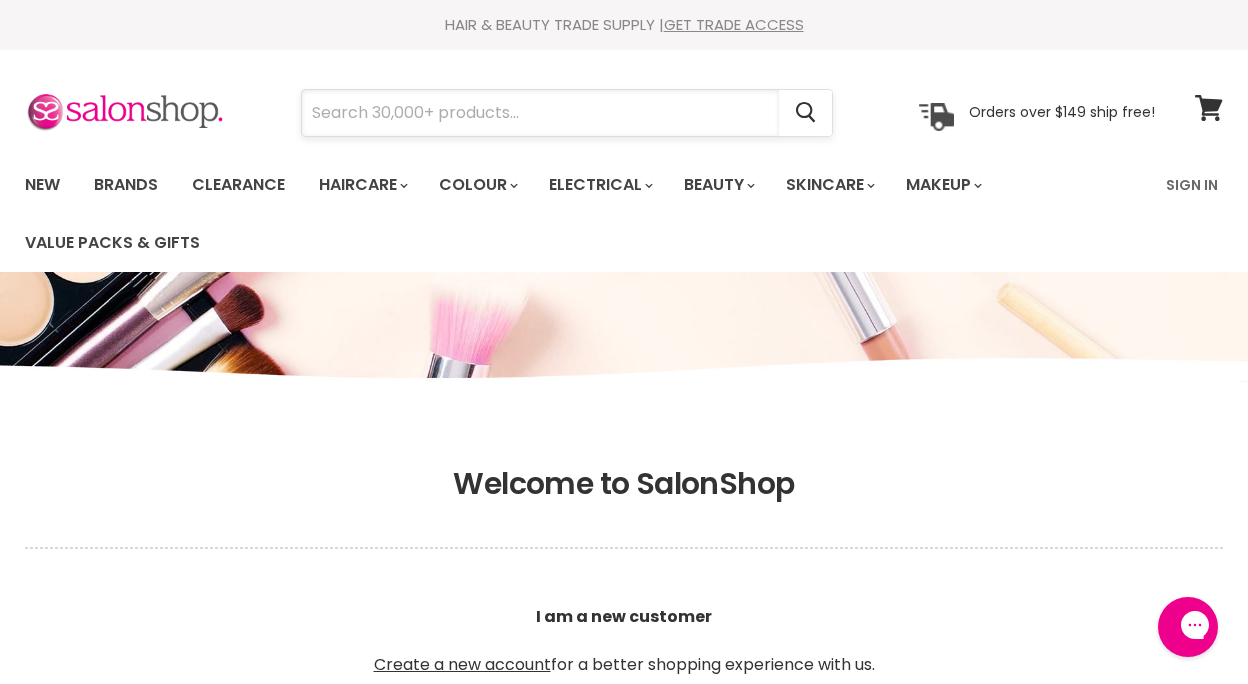 paste on "Zalon Pro London Colour Remover Single Use Kit" 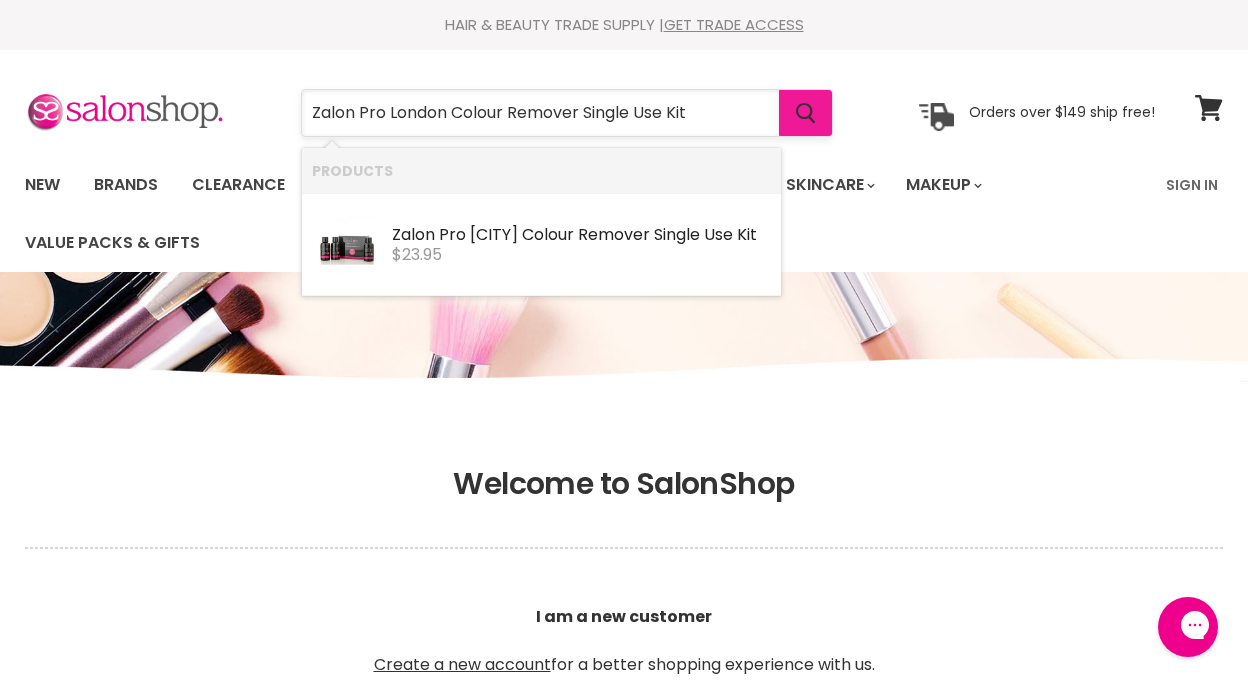 type on "Zalon Pro London Colour Remover Single Use Kit" 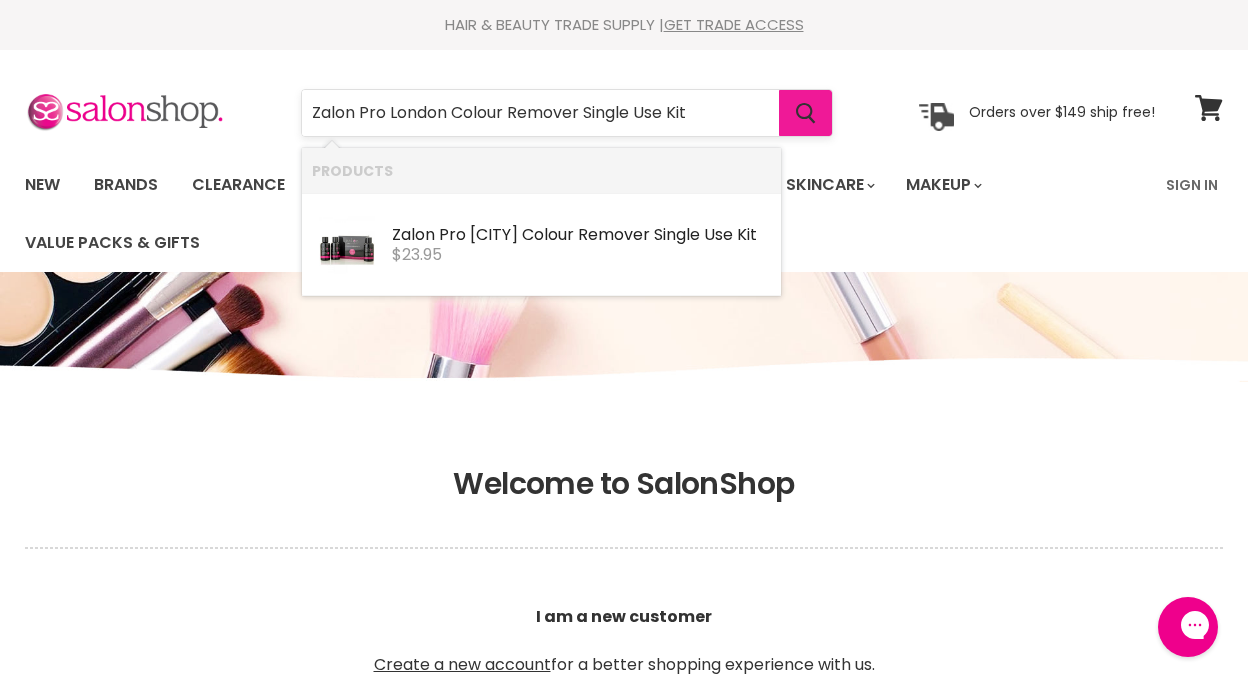 click 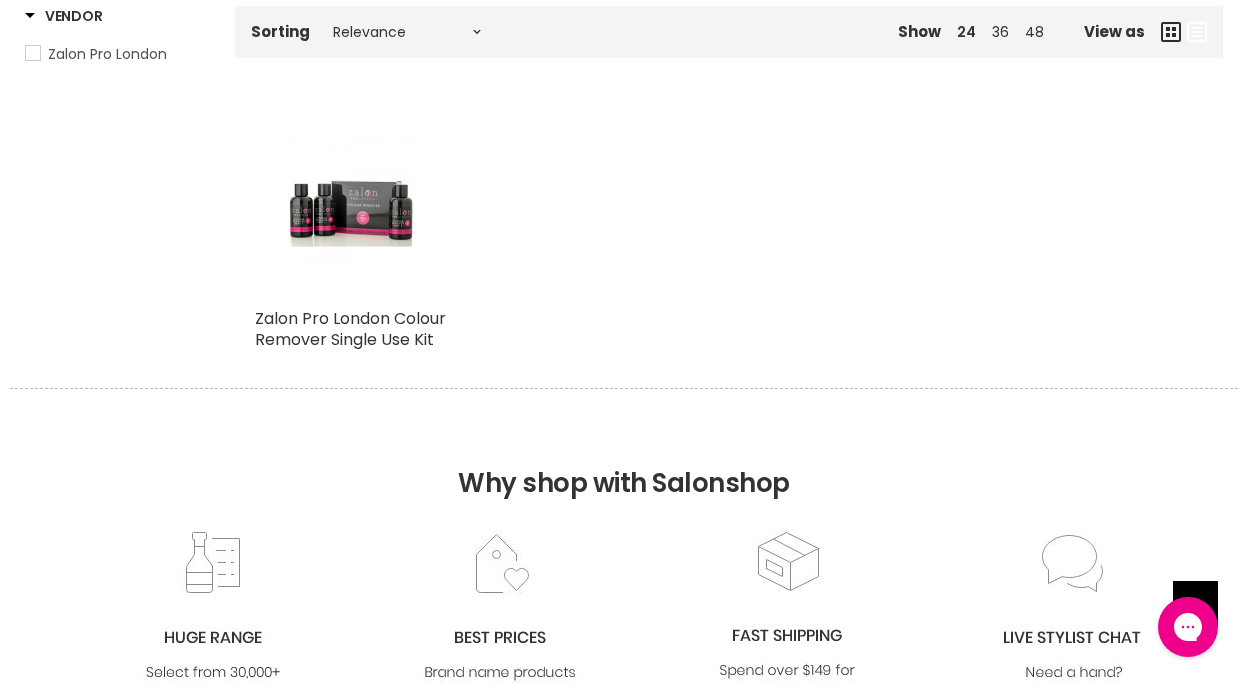 scroll, scrollTop: 0, scrollLeft: 0, axis: both 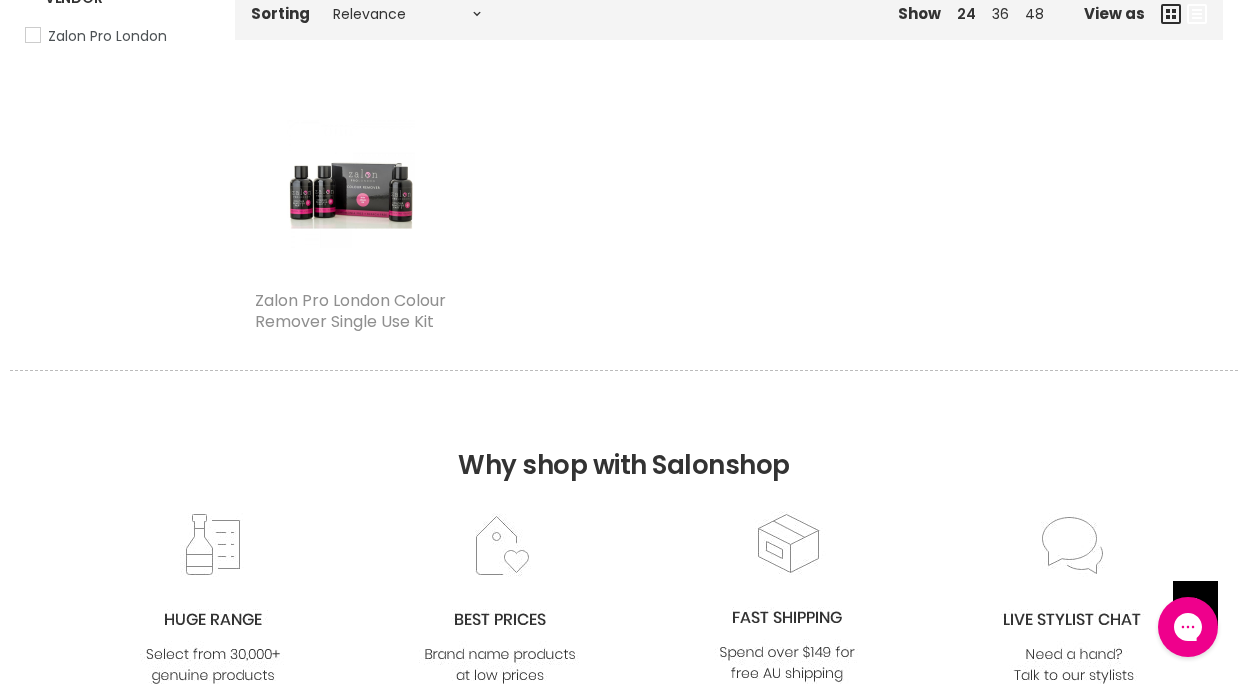 click on "Zalon Pro London Colour Remover Single Use Kit" at bounding box center (350, 311) 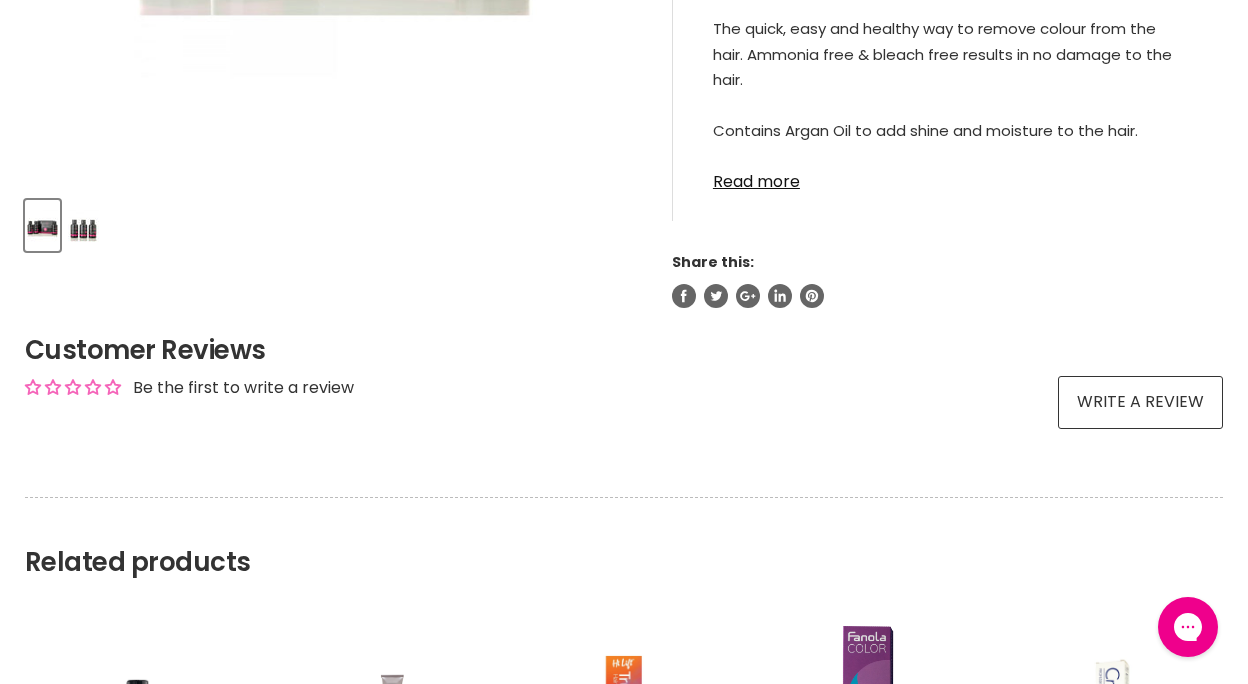scroll, scrollTop: 808, scrollLeft: 0, axis: vertical 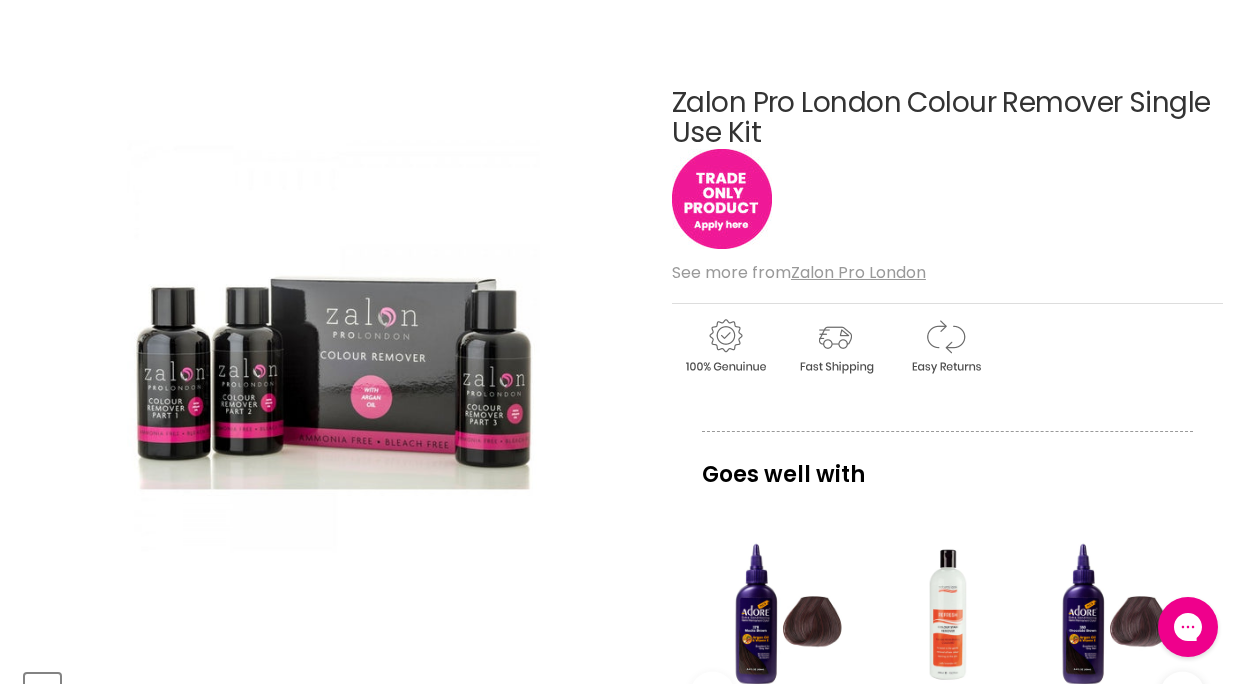 click at bounding box center [722, 199] 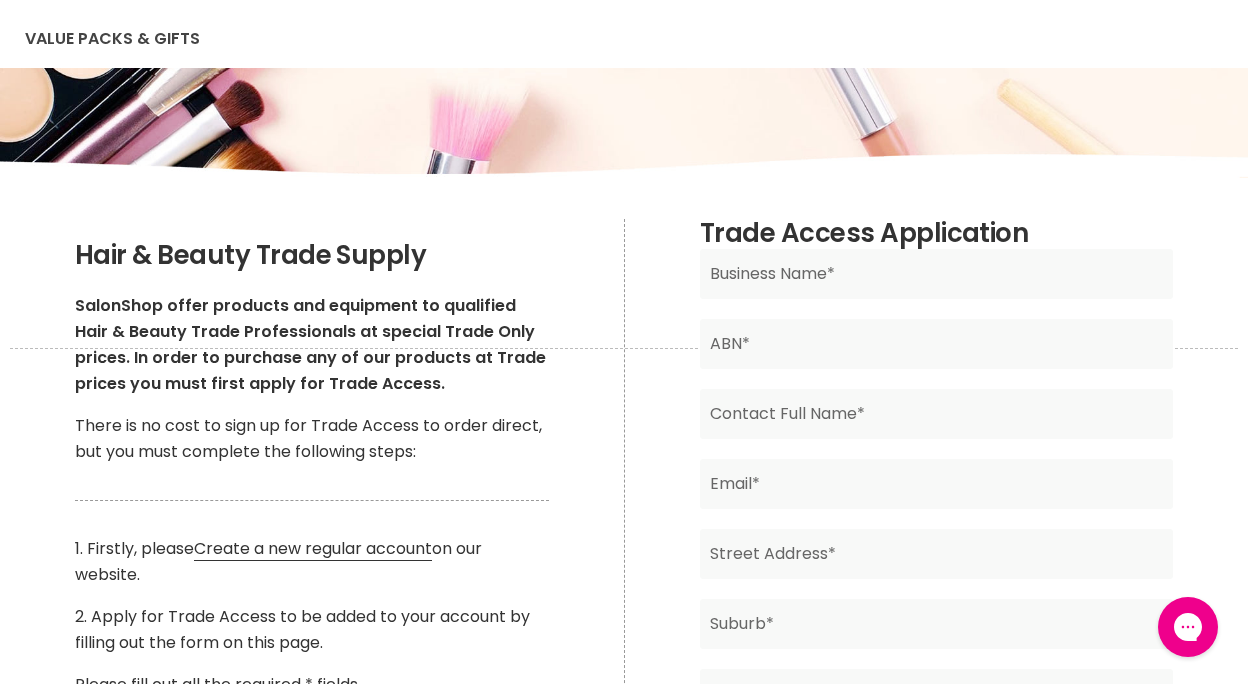 scroll, scrollTop: 231, scrollLeft: 0, axis: vertical 